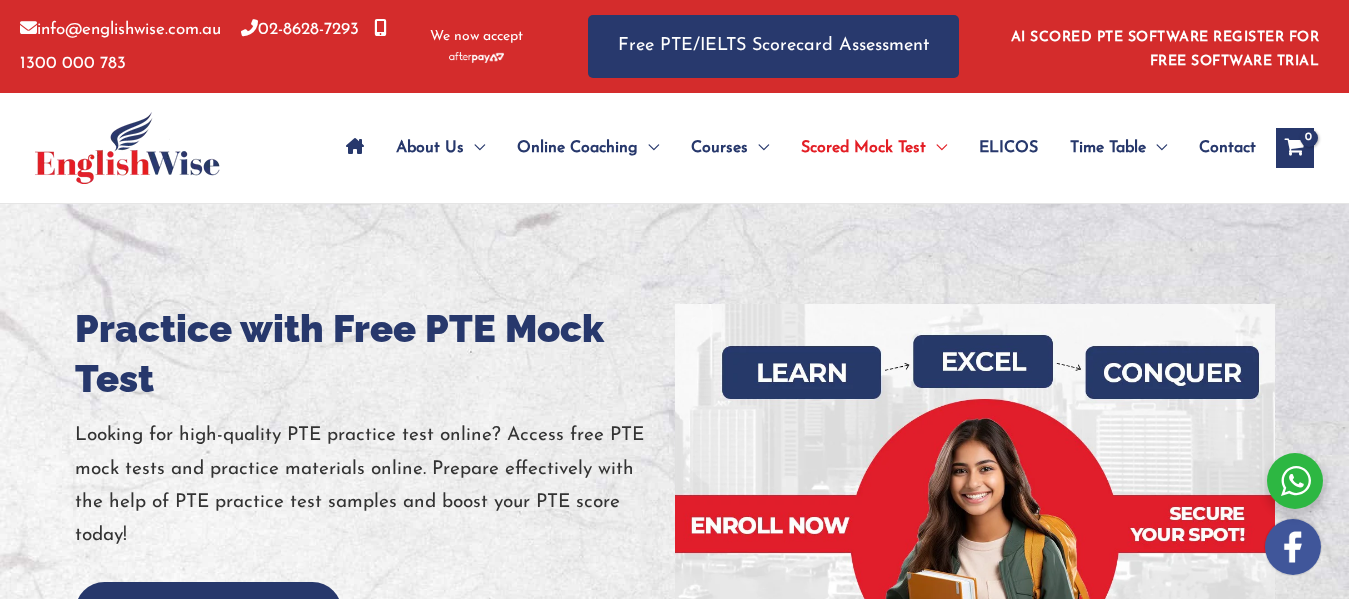 scroll, scrollTop: 0, scrollLeft: 0, axis: both 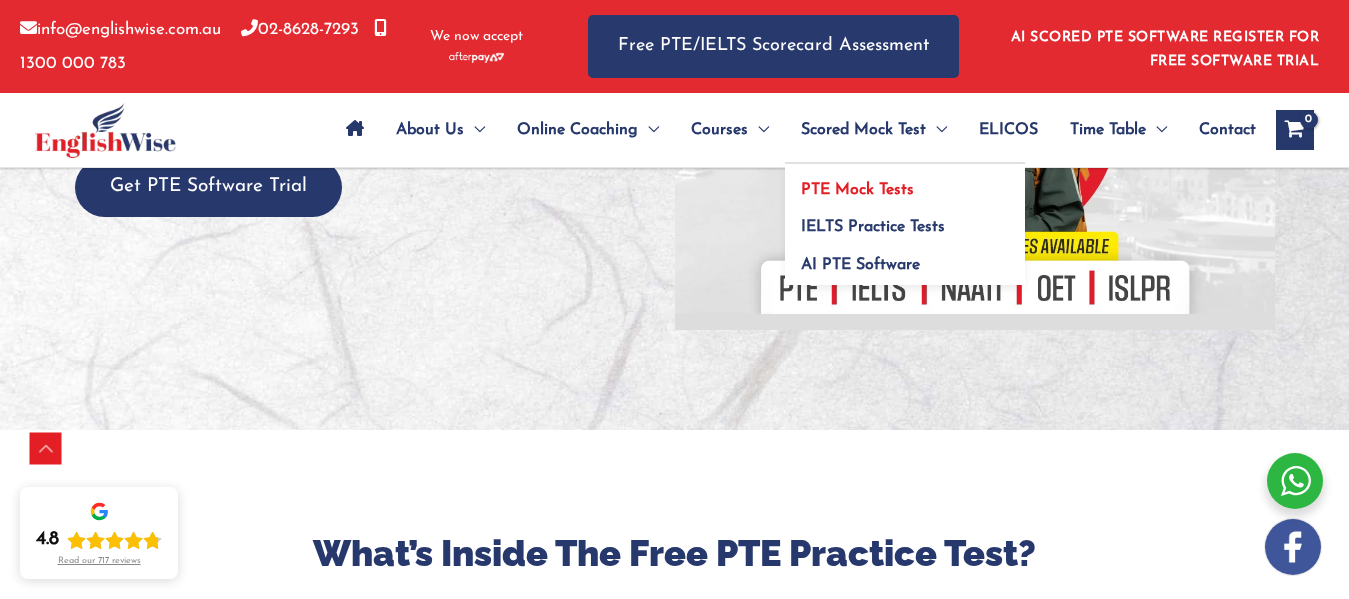 click on "PTE Mock Tests" at bounding box center [905, 183] 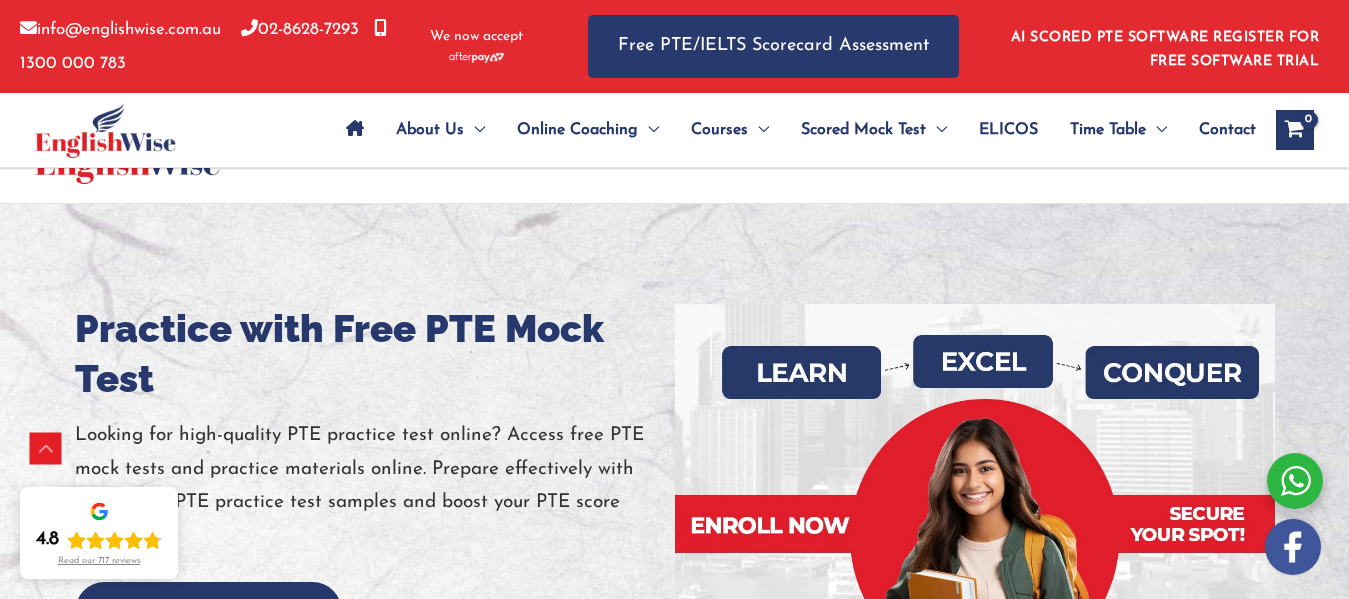 scroll, scrollTop: 662, scrollLeft: 0, axis: vertical 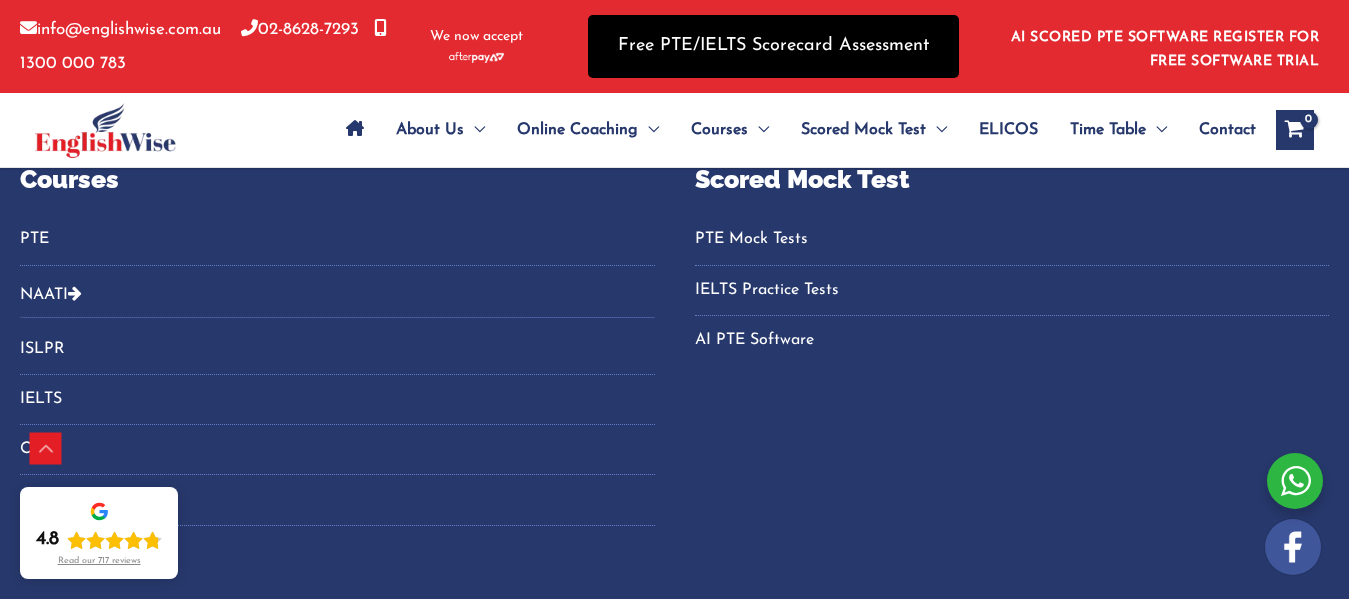 click on "Free PTE/IELTS Scorecard Assessment" at bounding box center (773, 46) 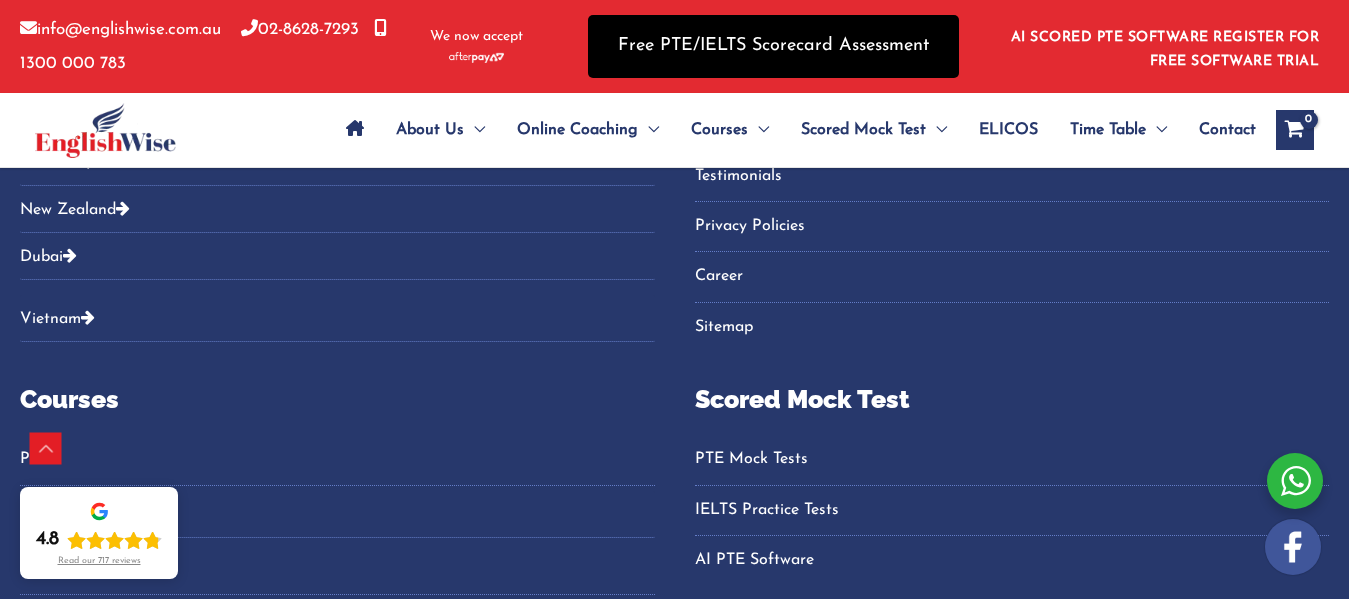 scroll, scrollTop: 1229, scrollLeft: 0, axis: vertical 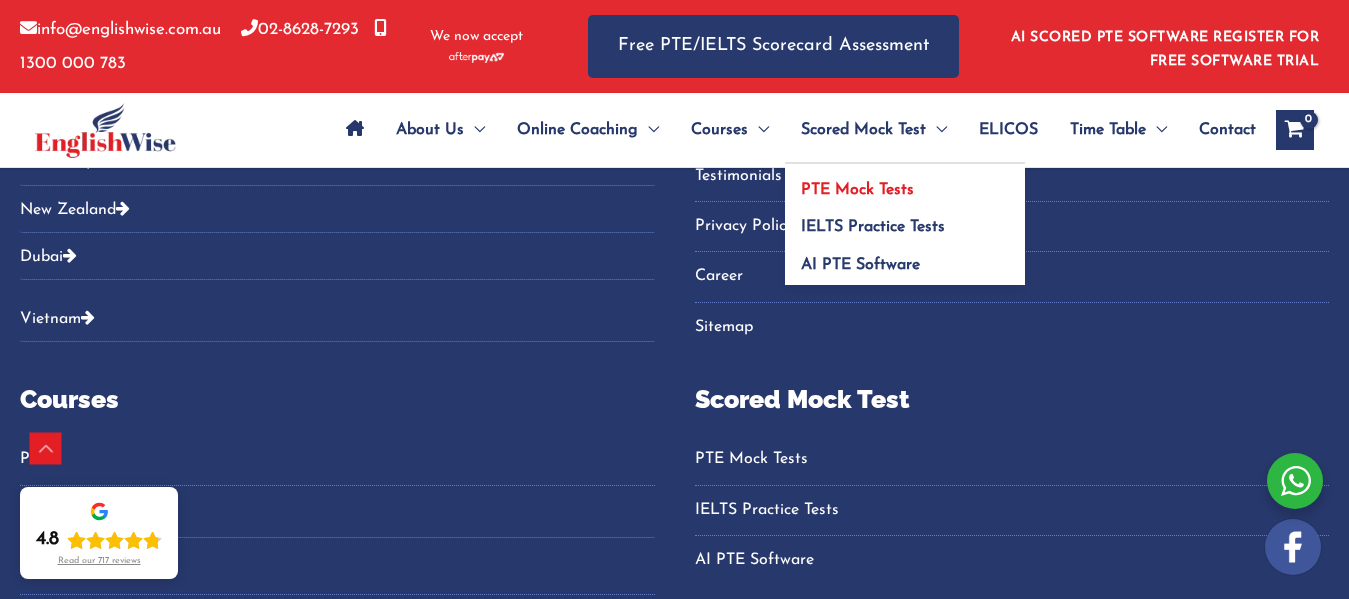 click on "PTE Mock Tests" at bounding box center (857, 190) 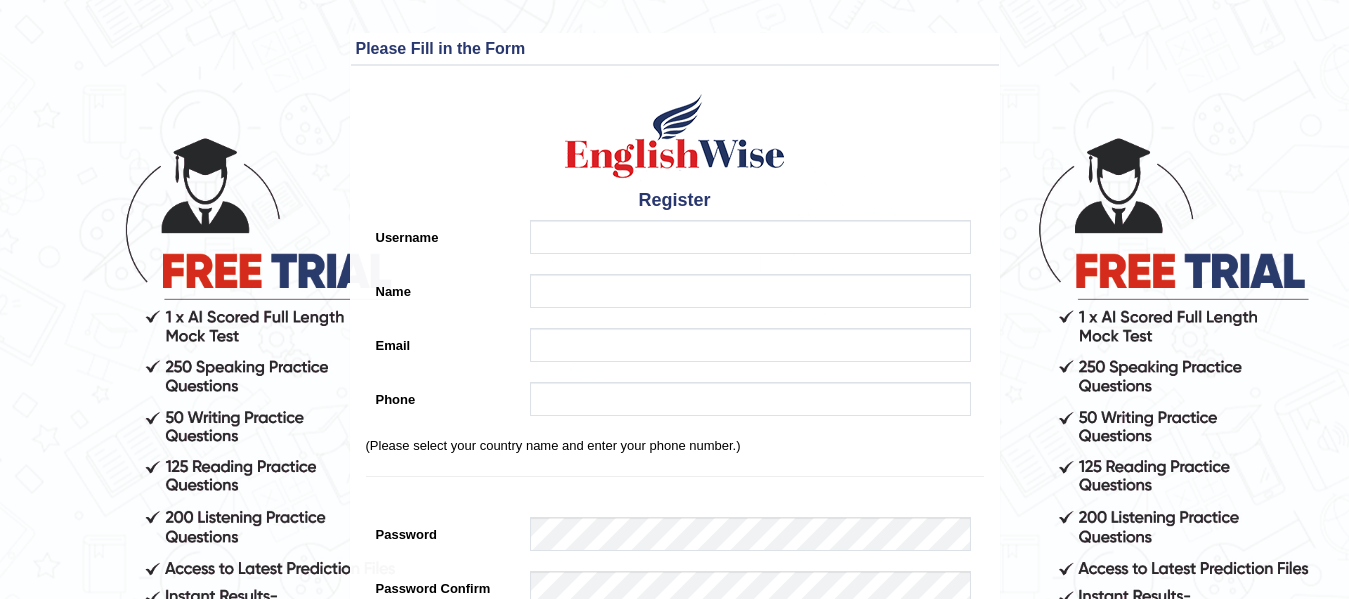 scroll, scrollTop: 0, scrollLeft: 0, axis: both 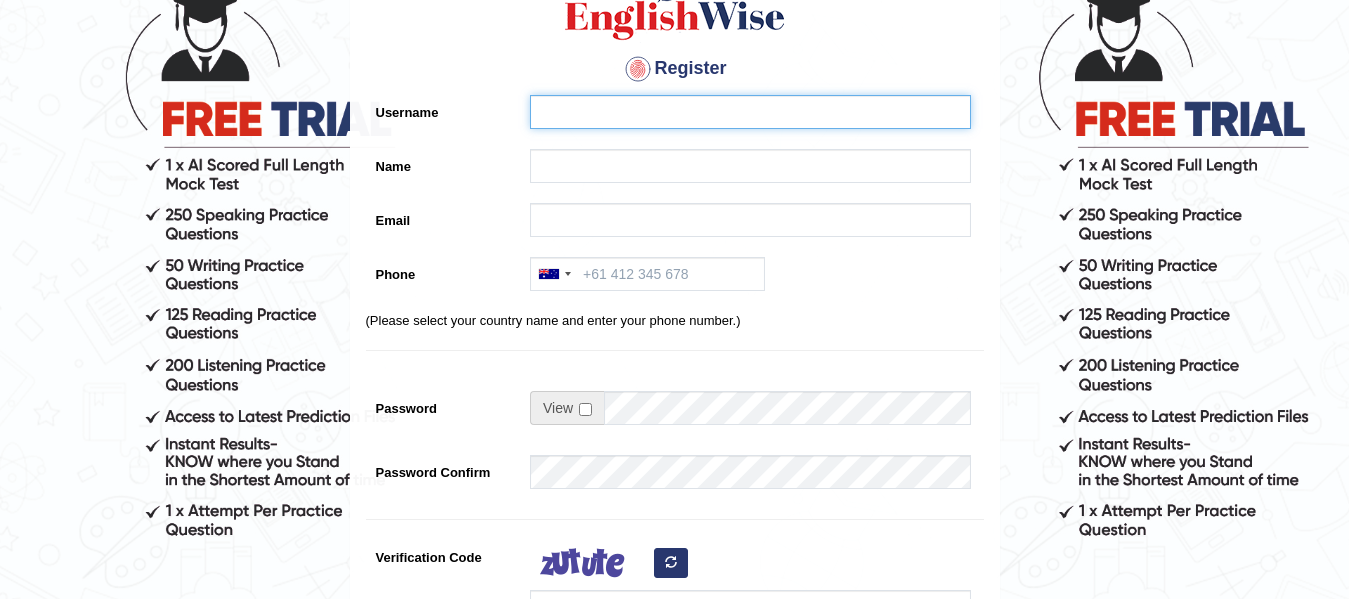 click on "Username" at bounding box center [750, 112] 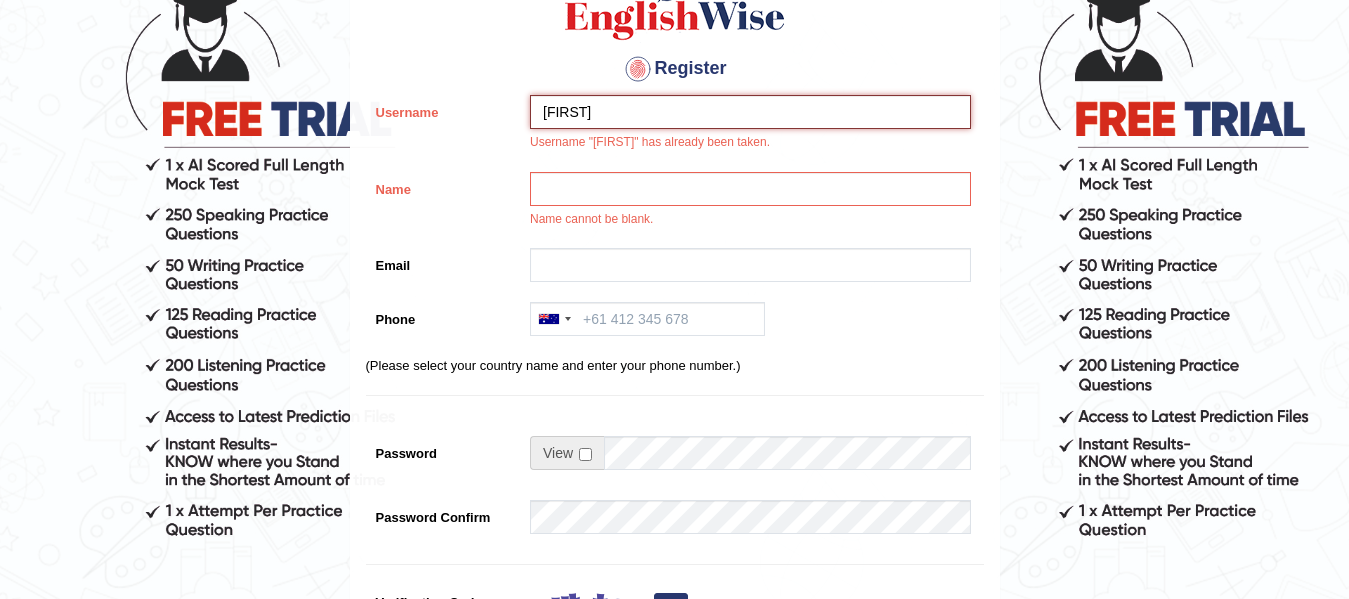 type on "SudhaMP" 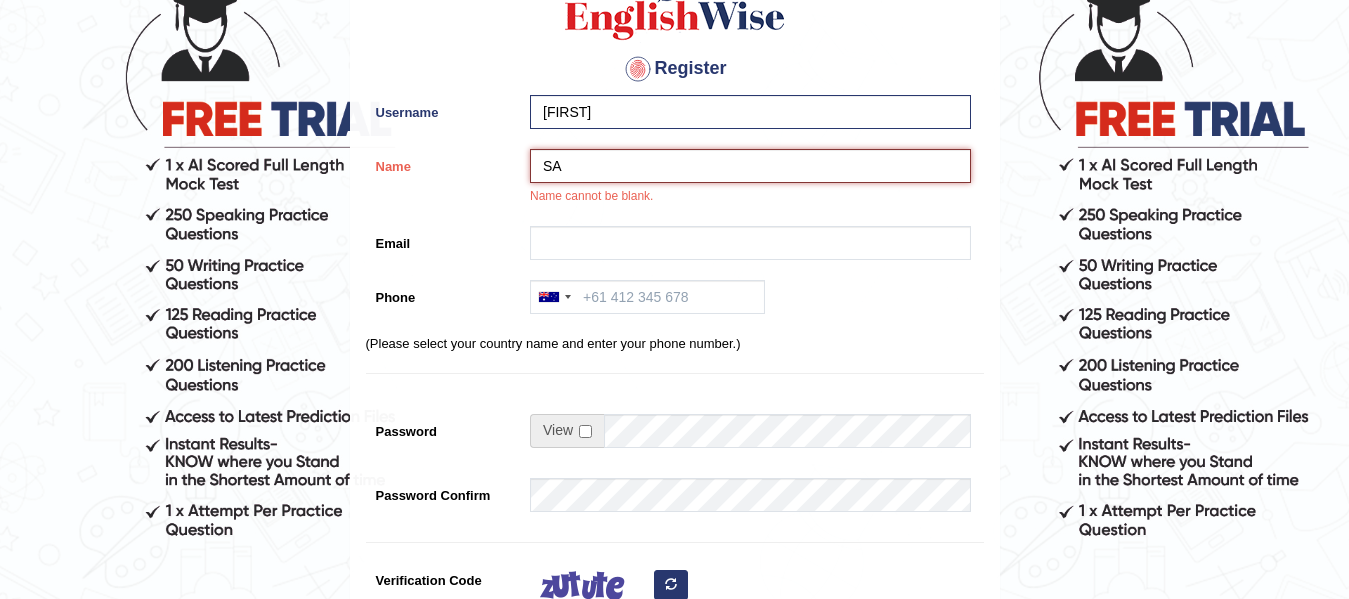 type on "S" 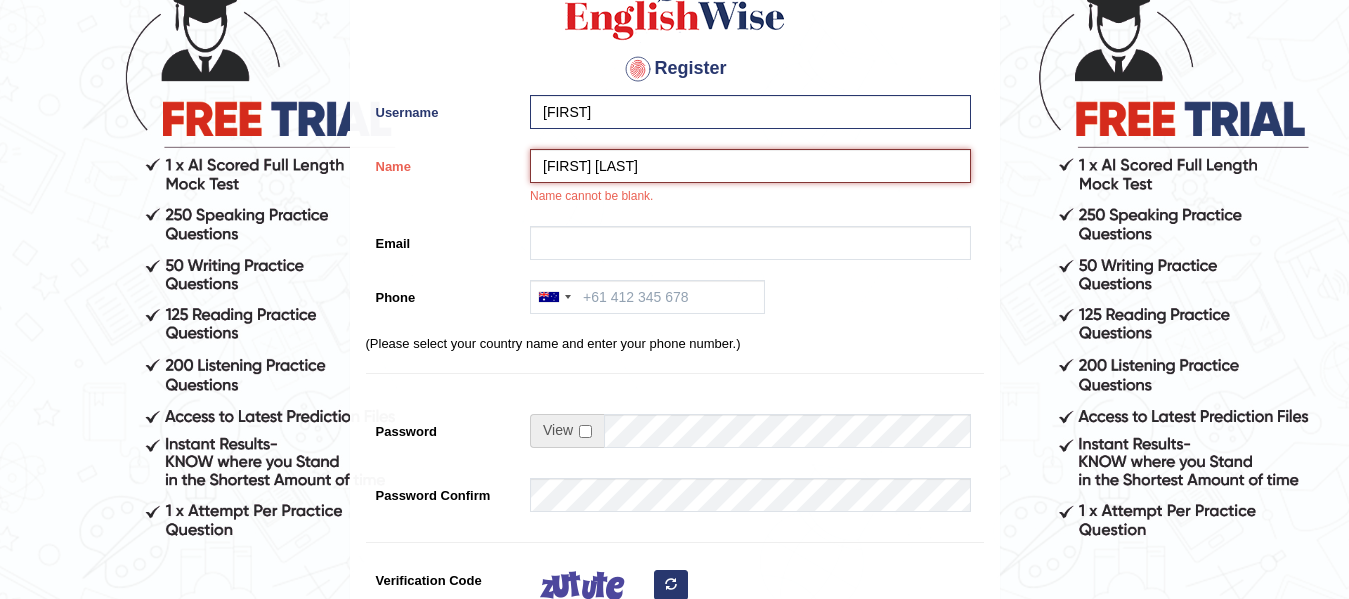 type on "Sudha Sandur" 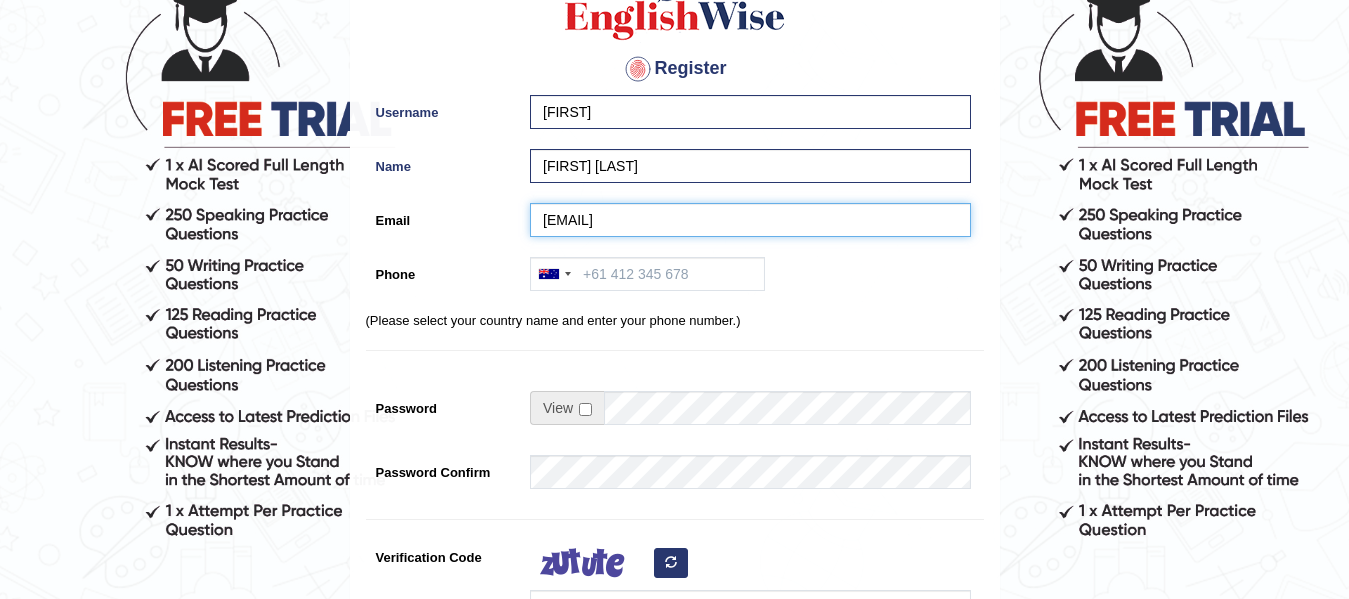 click on "mithila.ss"icloud.com" at bounding box center [750, 220] 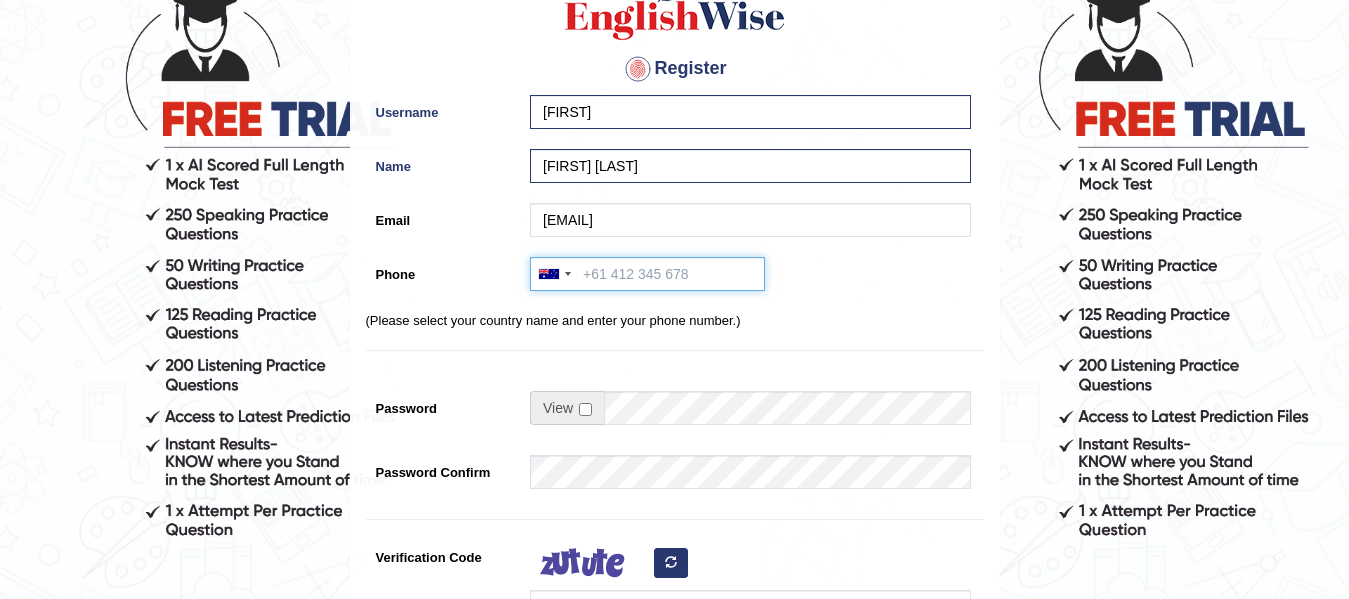 click on "Phone" at bounding box center [647, 274] 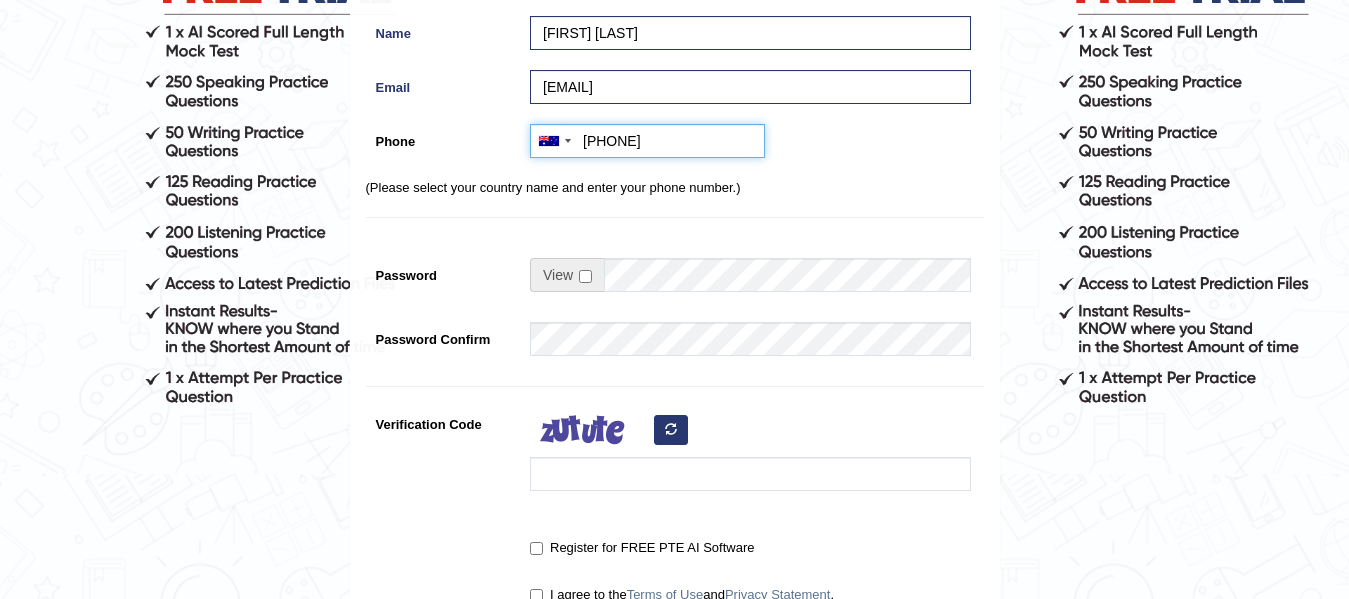 scroll, scrollTop: 294, scrollLeft: 0, axis: vertical 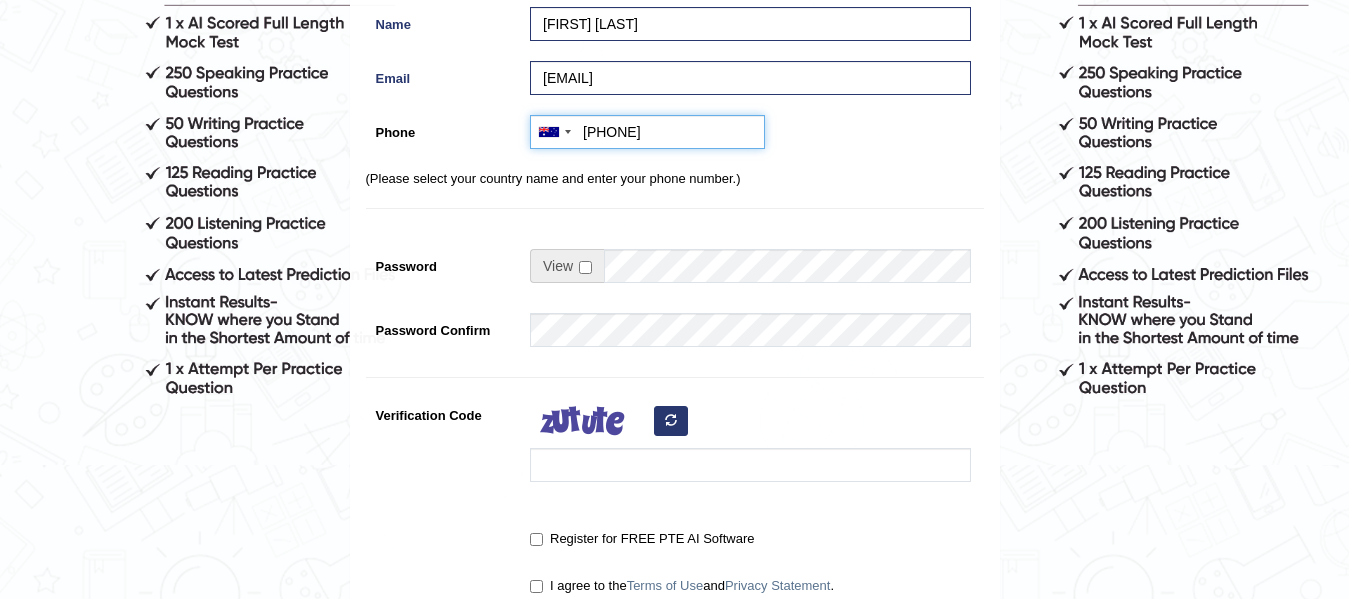 type on "+61468737497" 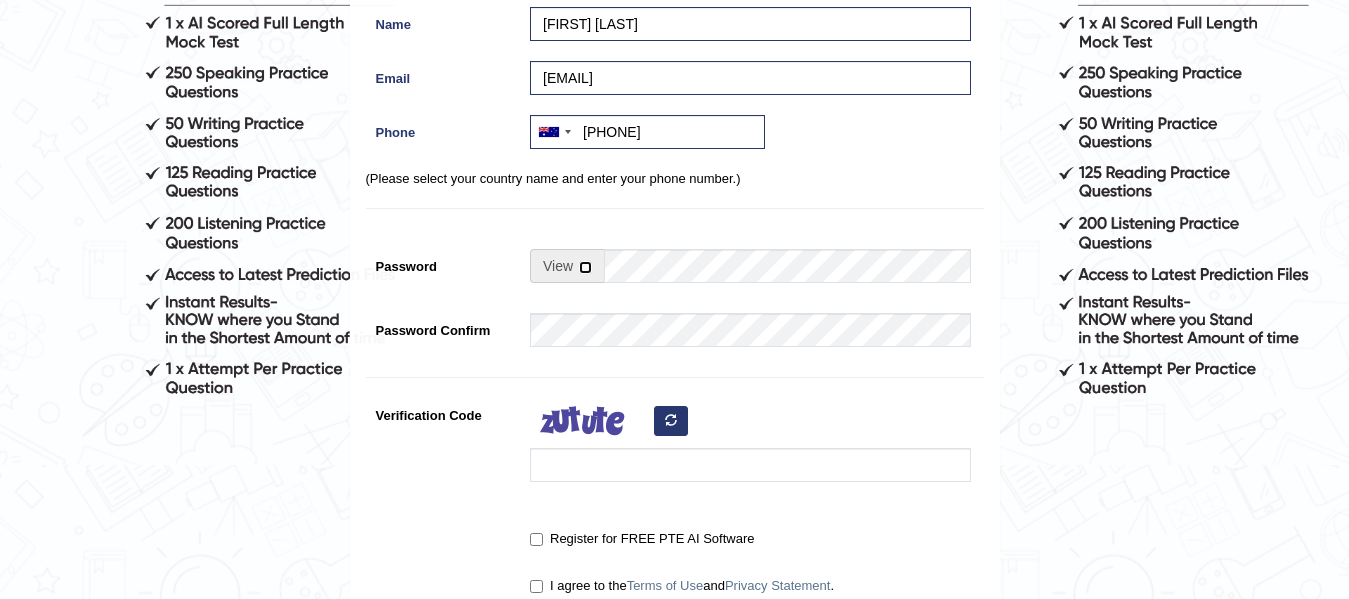 click at bounding box center [585, 267] 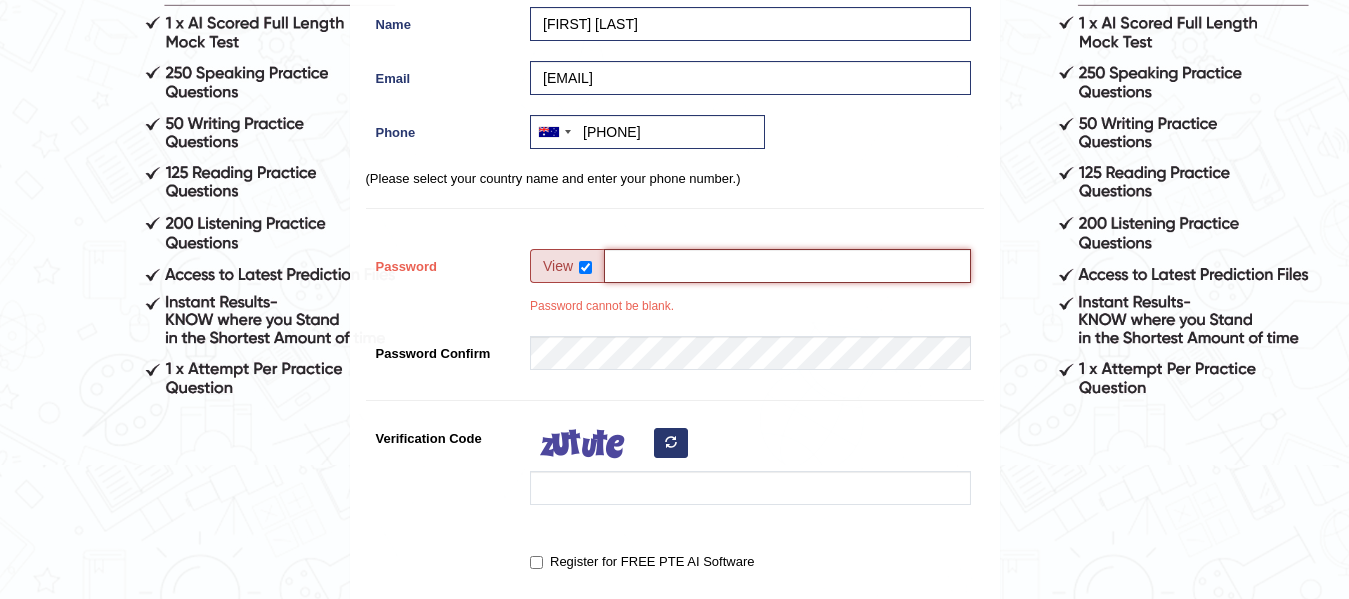 click on "Password" at bounding box center [787, 266] 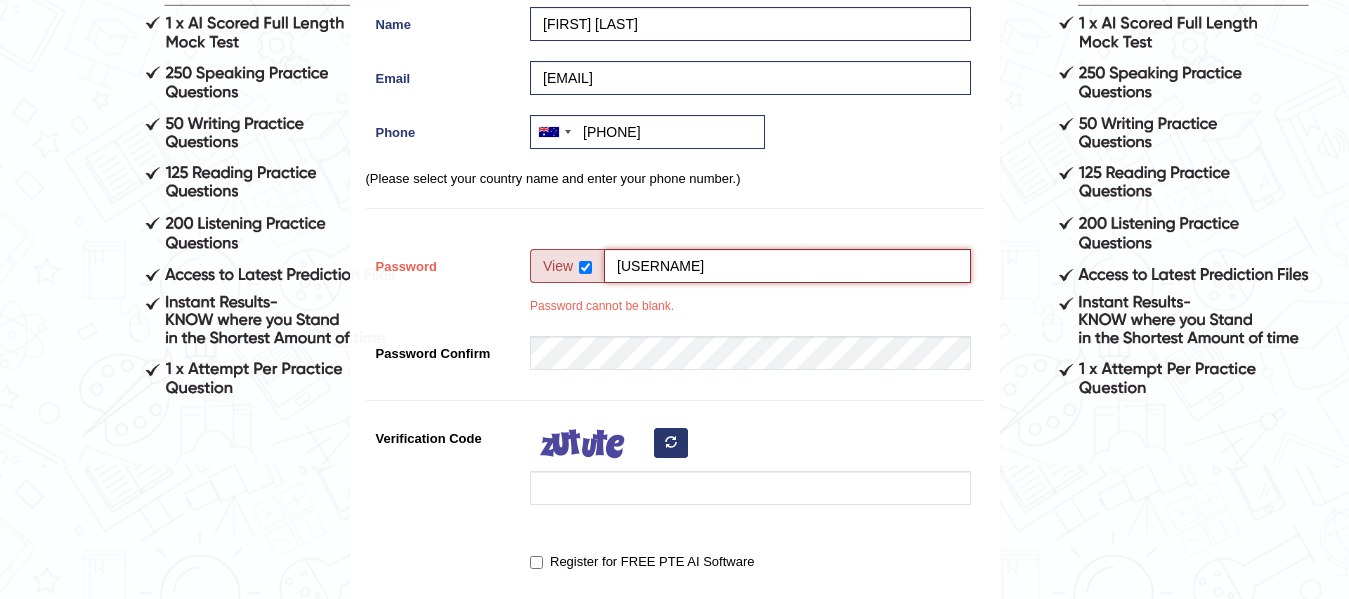 type on "Soffy1722" 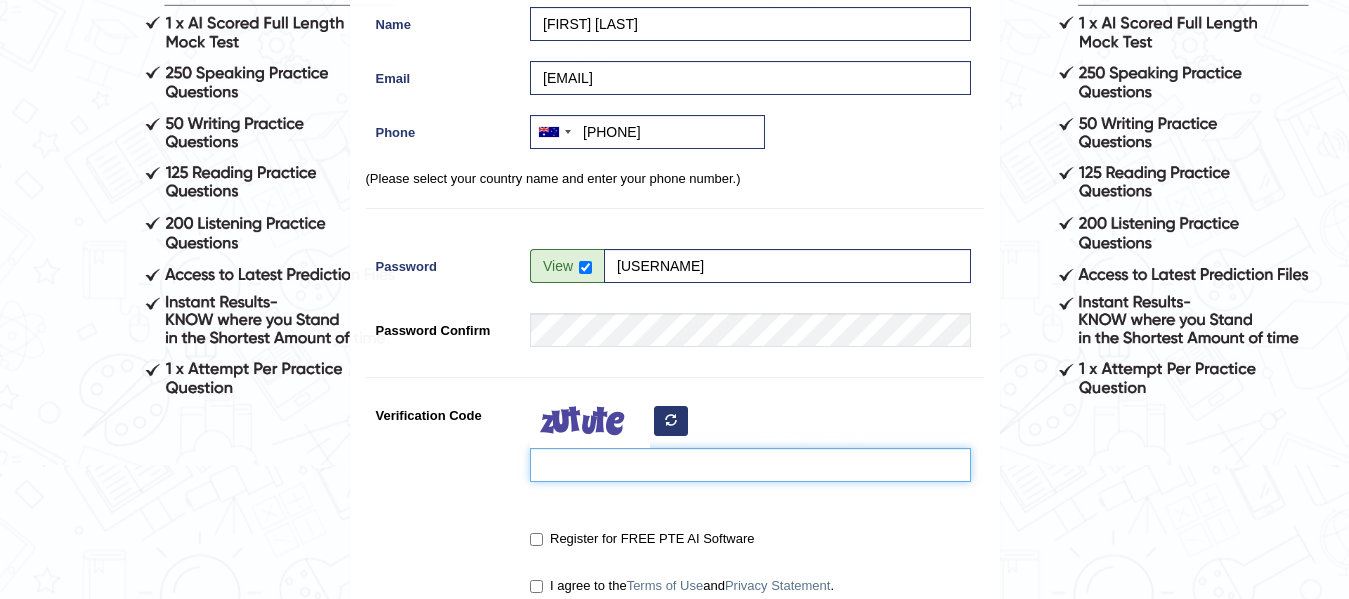 click on "Verification Code" at bounding box center [750, 465] 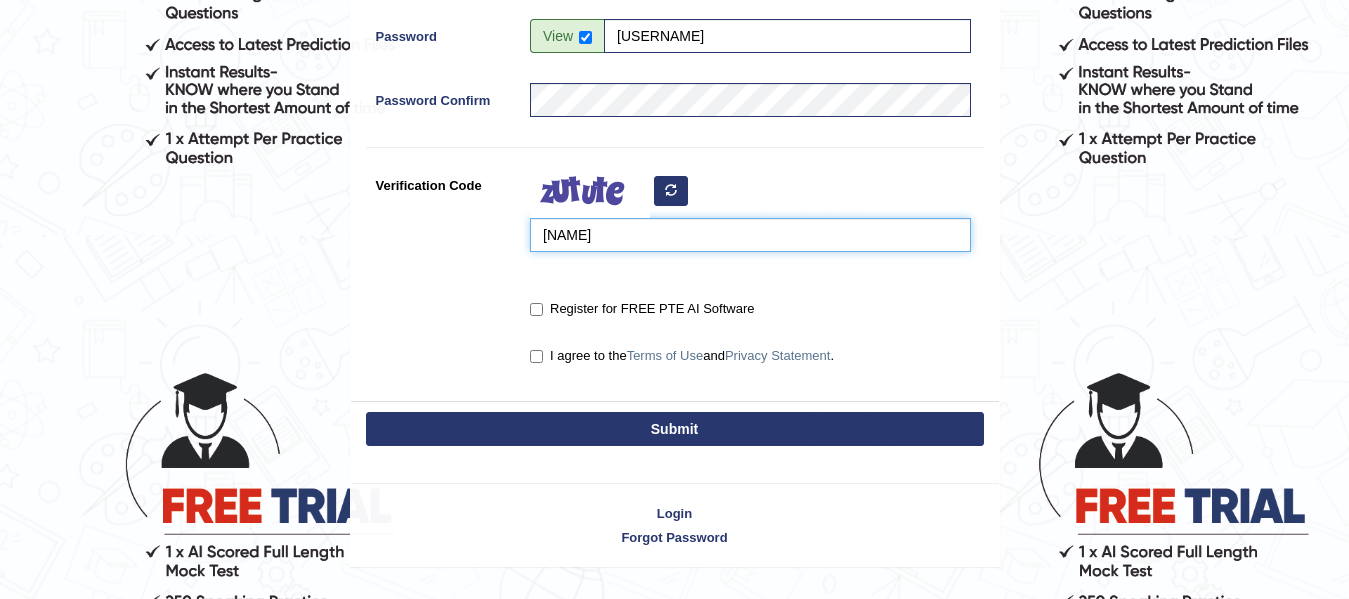 scroll, scrollTop: 574, scrollLeft: 0, axis: vertical 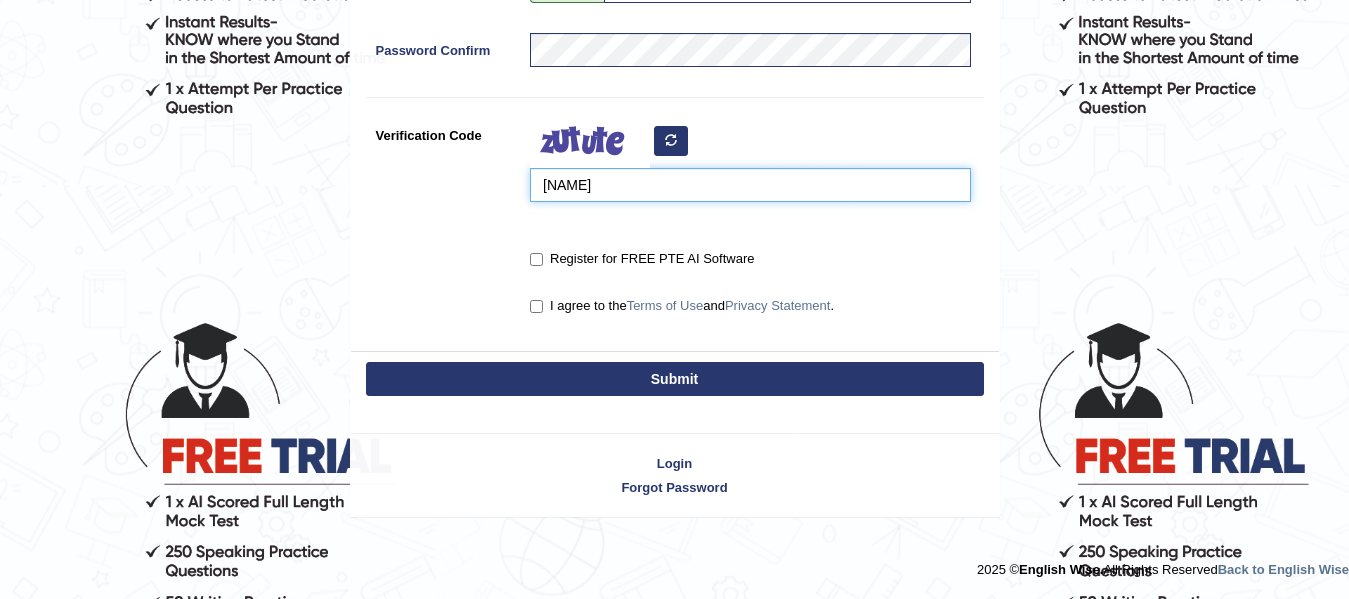 type on "gileee" 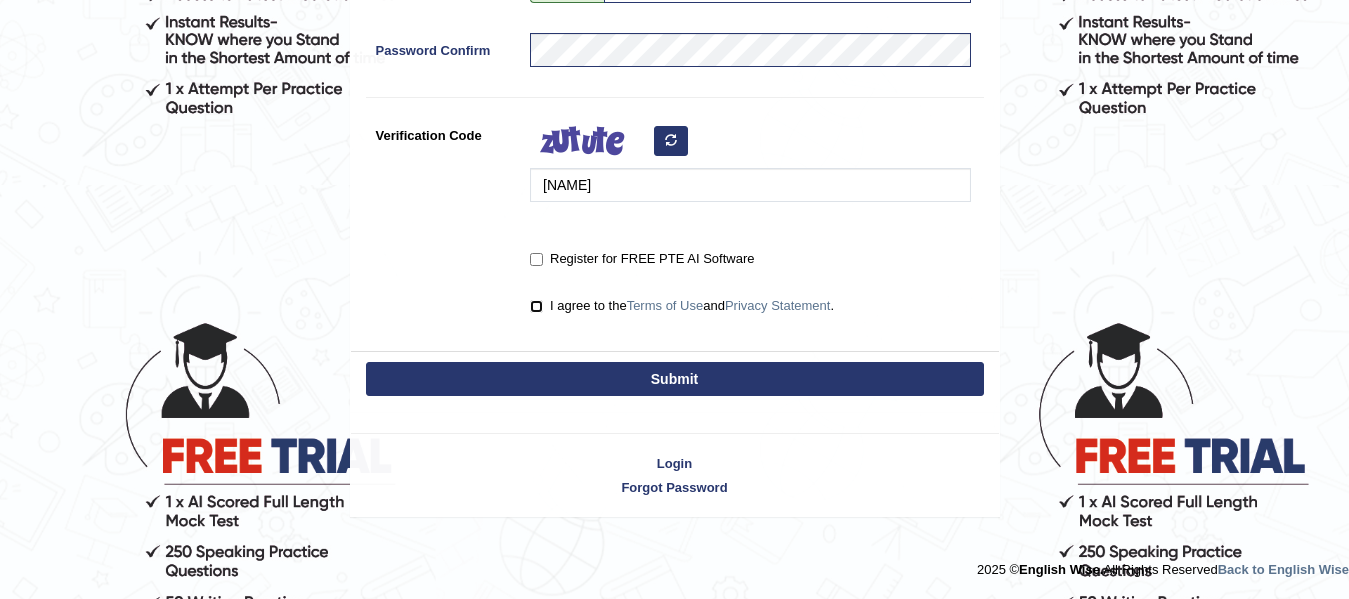 click on "I agree to the  Terms of Use  and  Privacy Statement ." at bounding box center [536, 306] 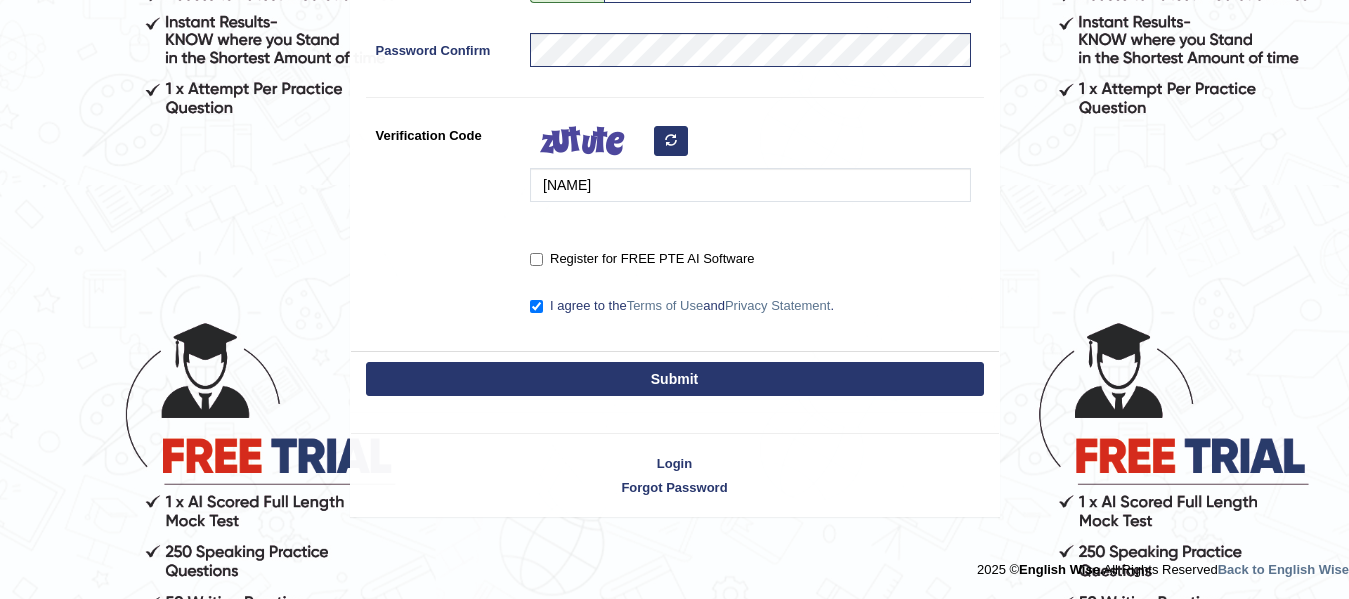 click on "Submit" at bounding box center (675, 379) 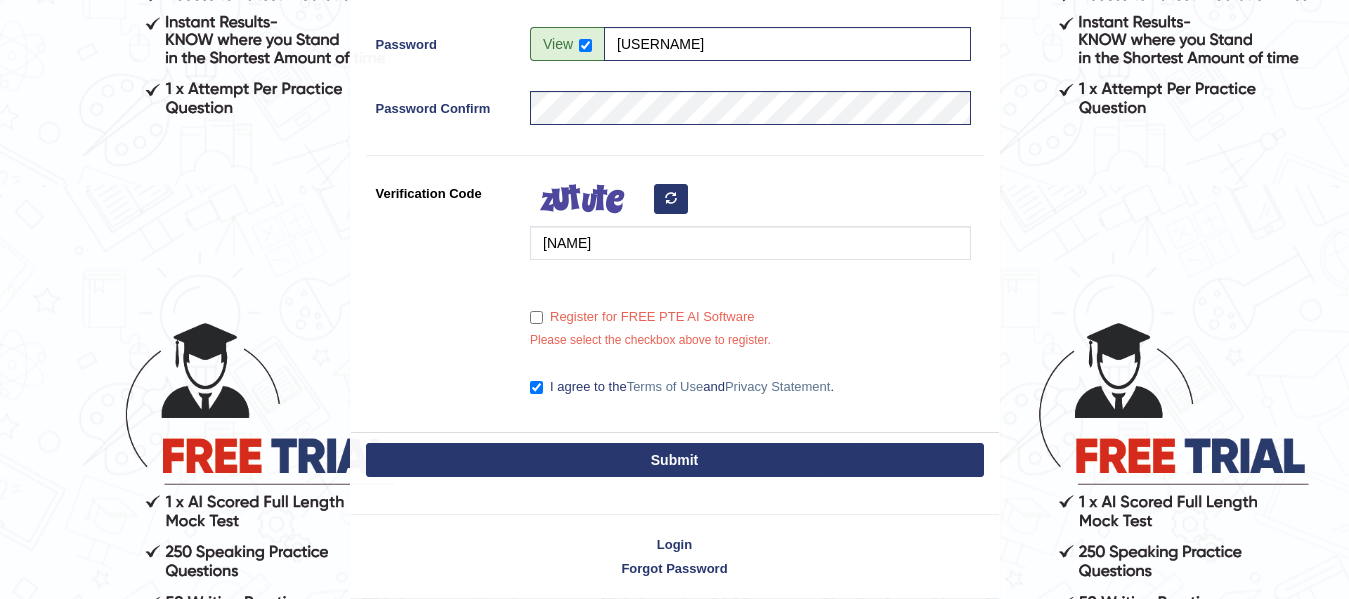 scroll, scrollTop: 632, scrollLeft: 0, axis: vertical 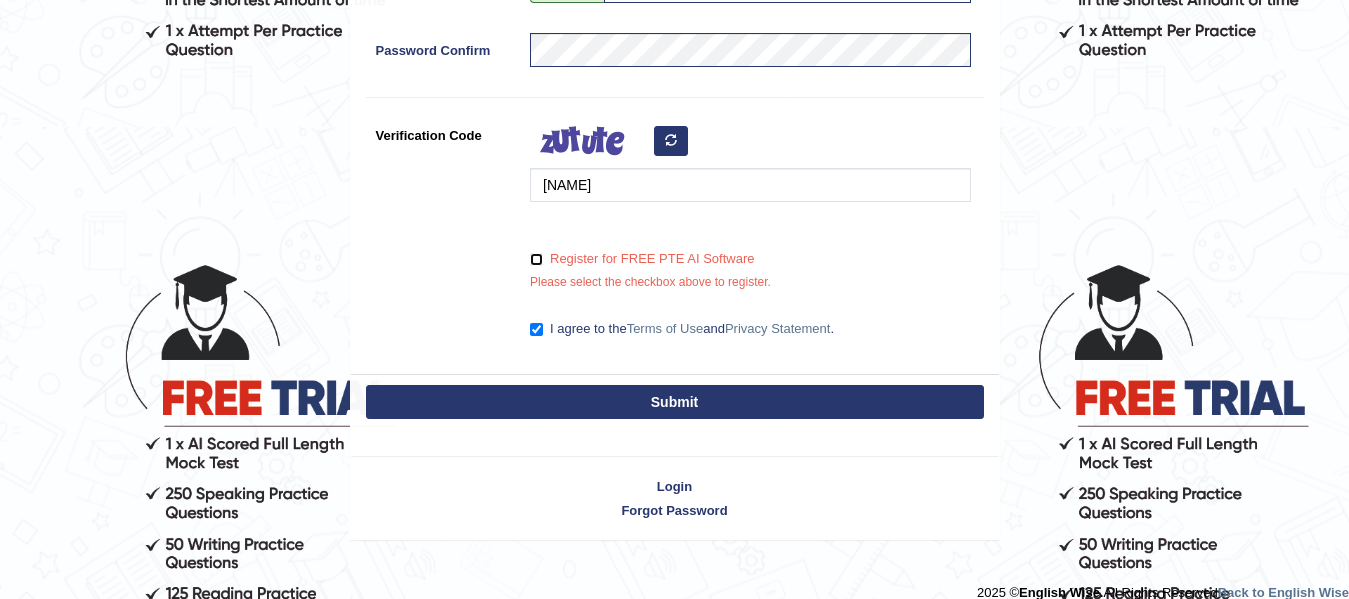click on "Register for FREE PTE AI Software" at bounding box center [536, 259] 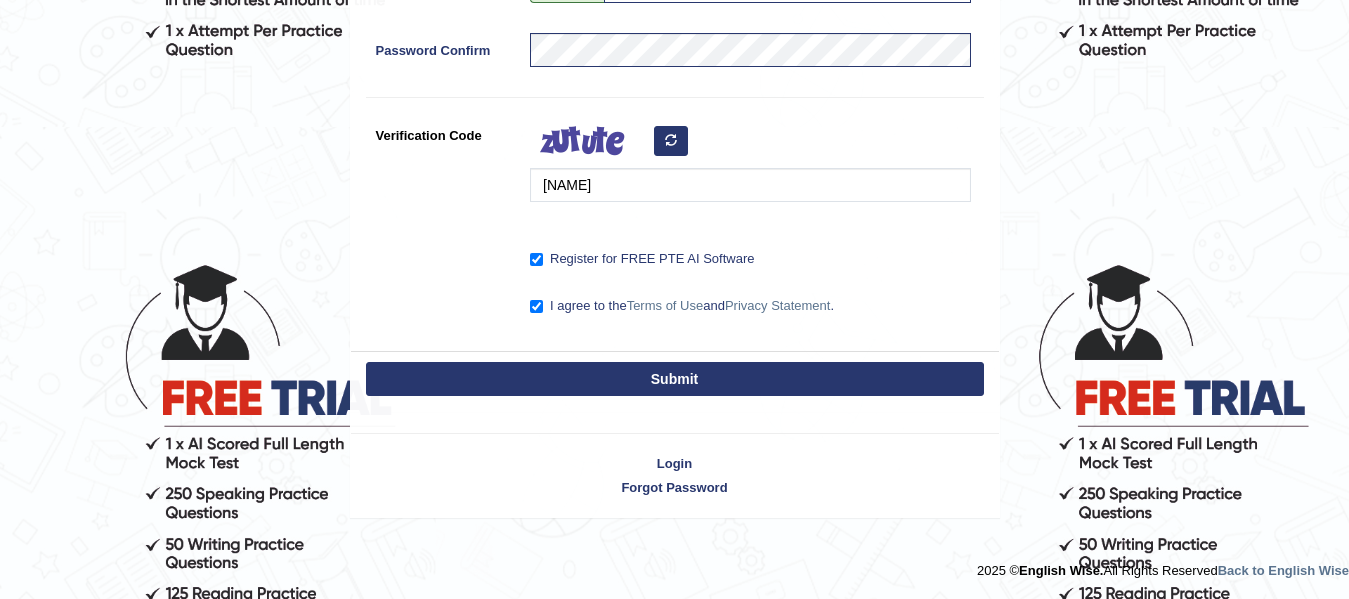 click on "Submit" at bounding box center (675, 379) 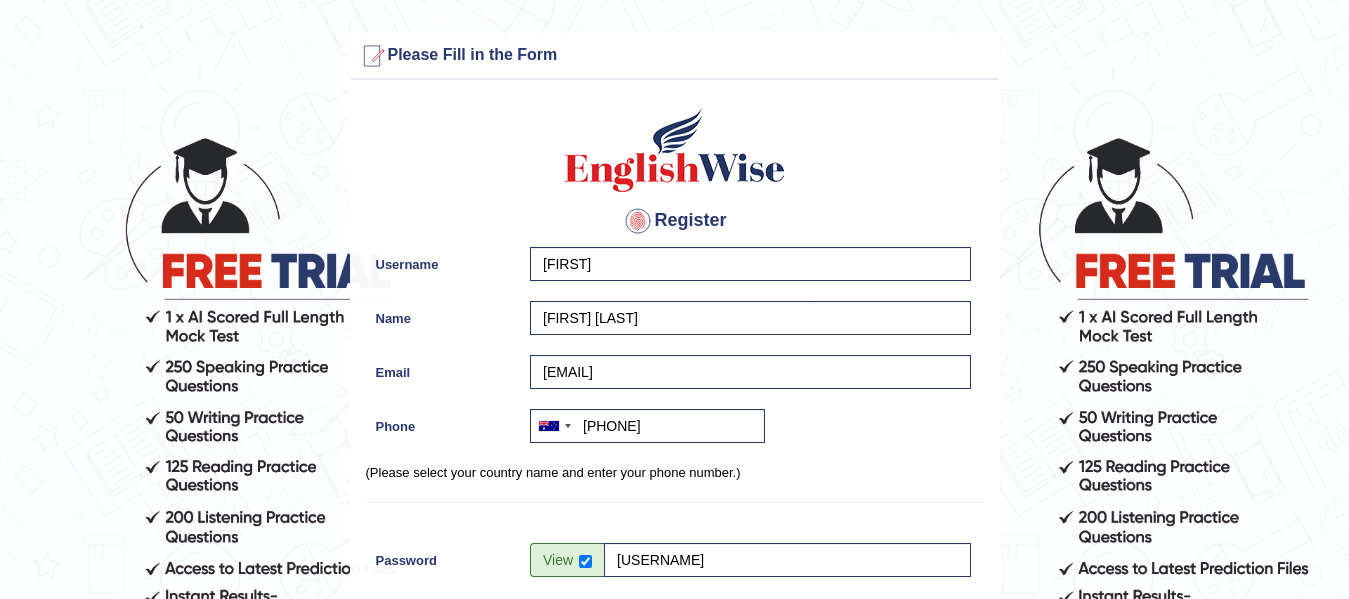 scroll, scrollTop: 197, scrollLeft: 0, axis: vertical 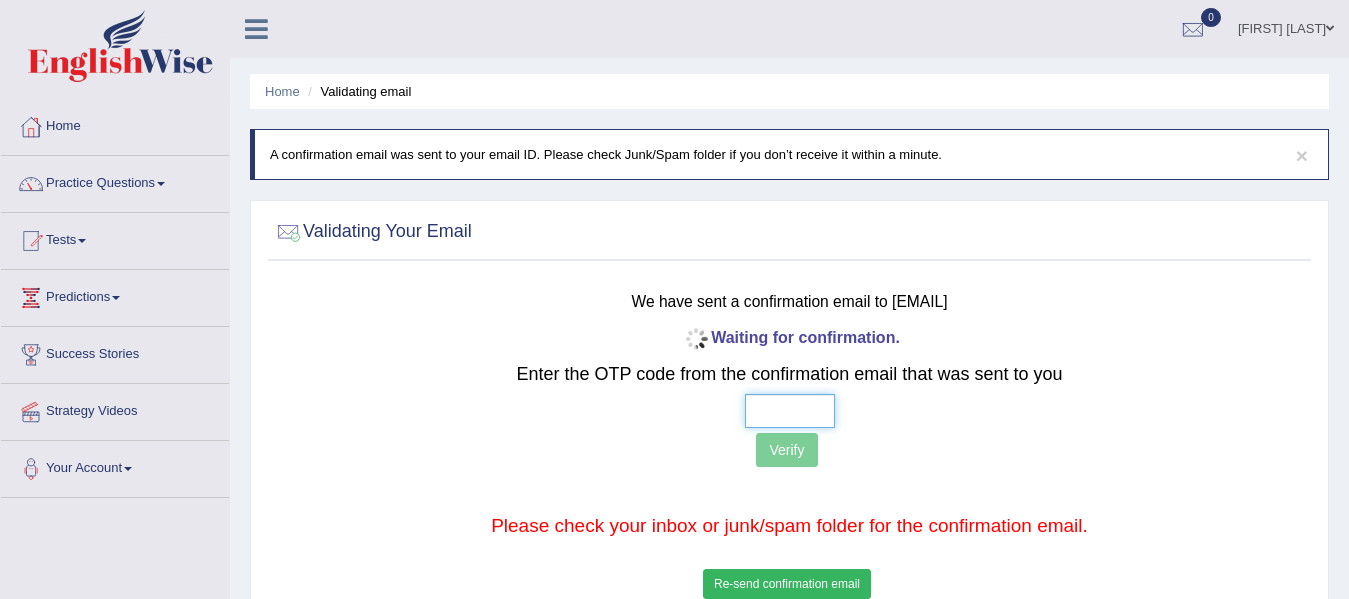 click at bounding box center [790, 411] 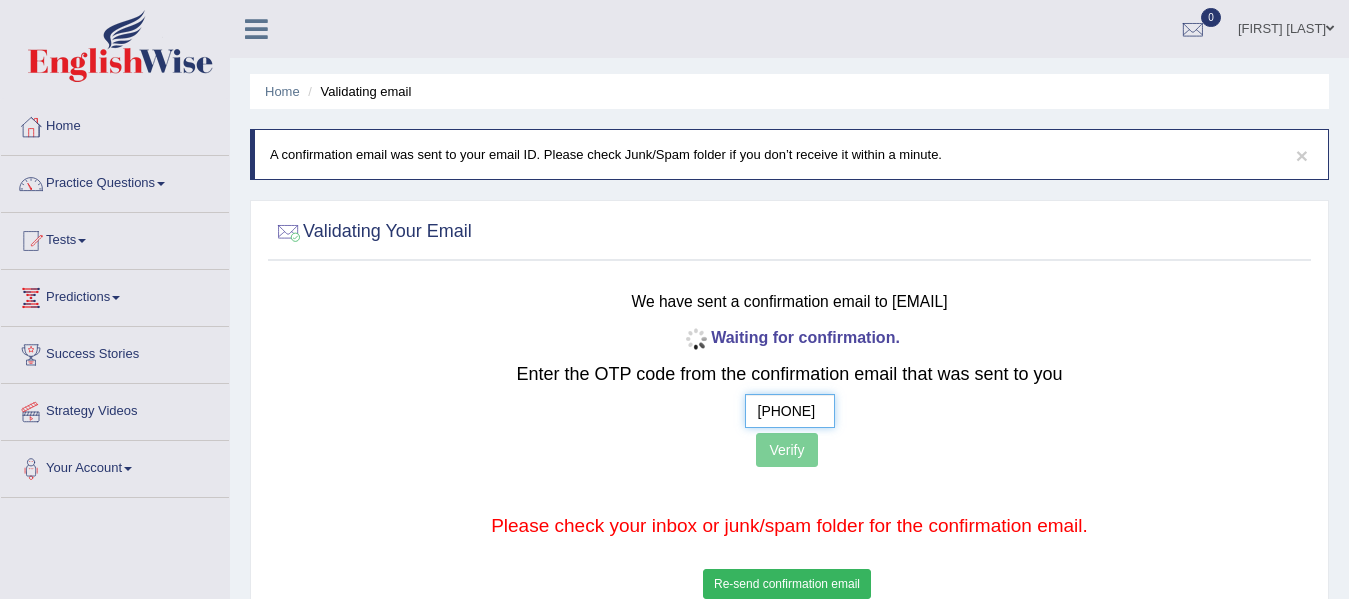 type on "[PHONE]" 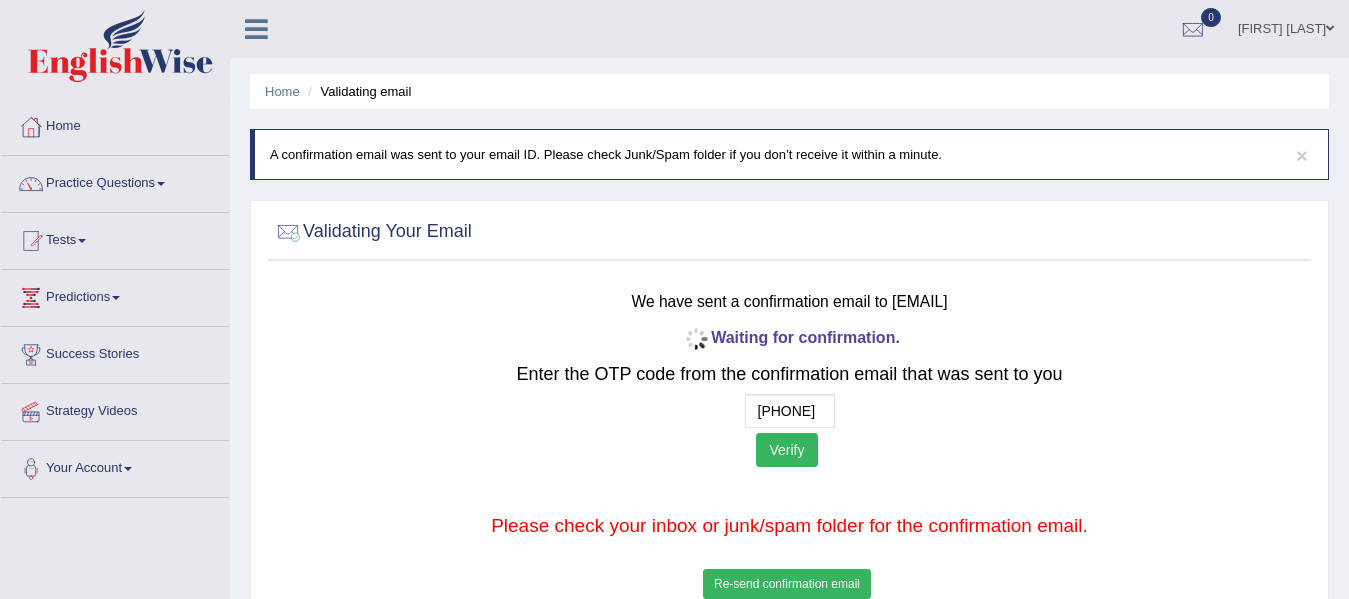click on "Verify" at bounding box center [786, 450] 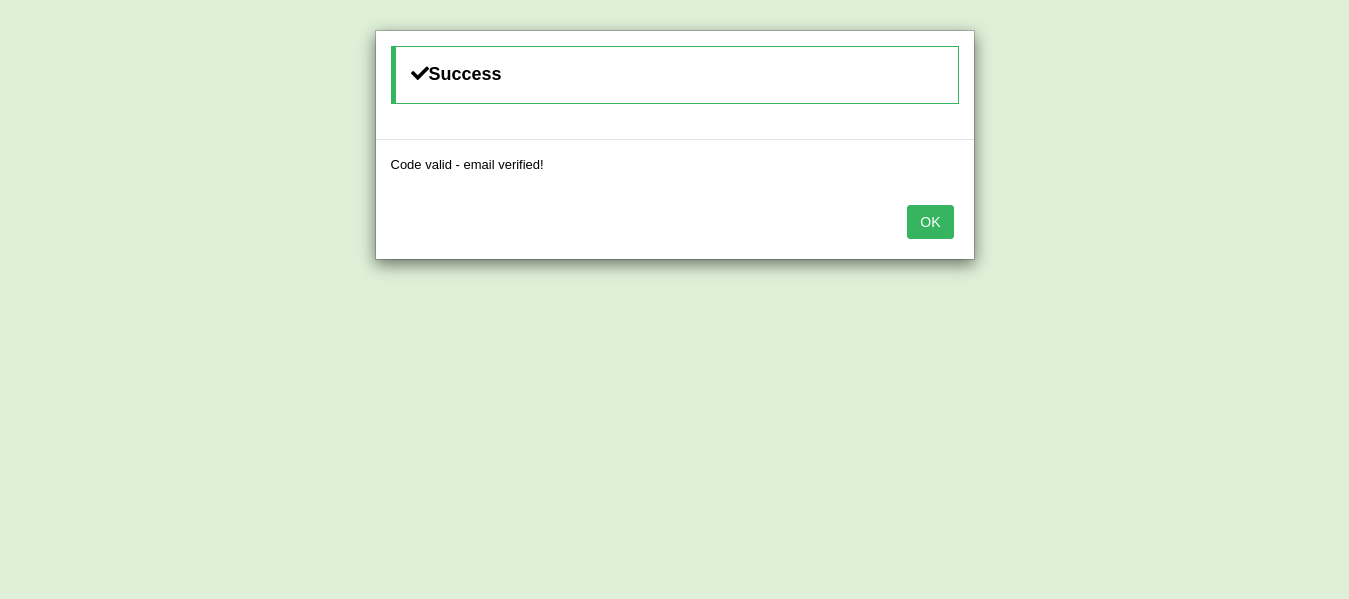 click on "OK" at bounding box center [930, 222] 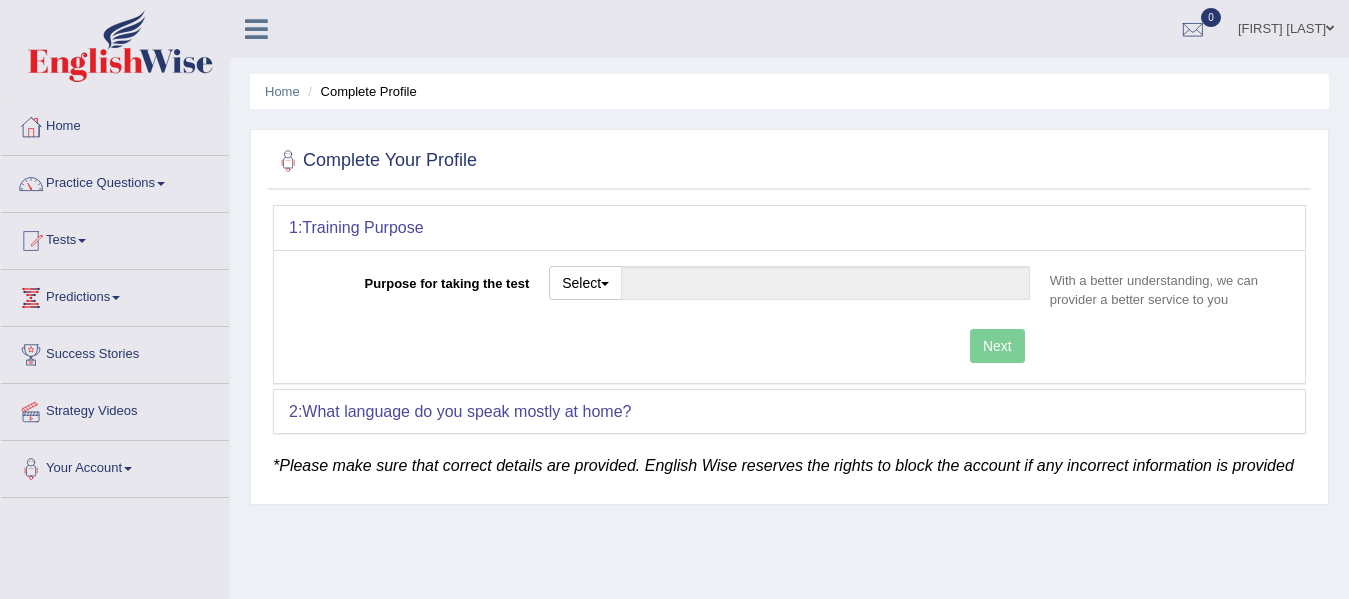 scroll, scrollTop: 0, scrollLeft: 0, axis: both 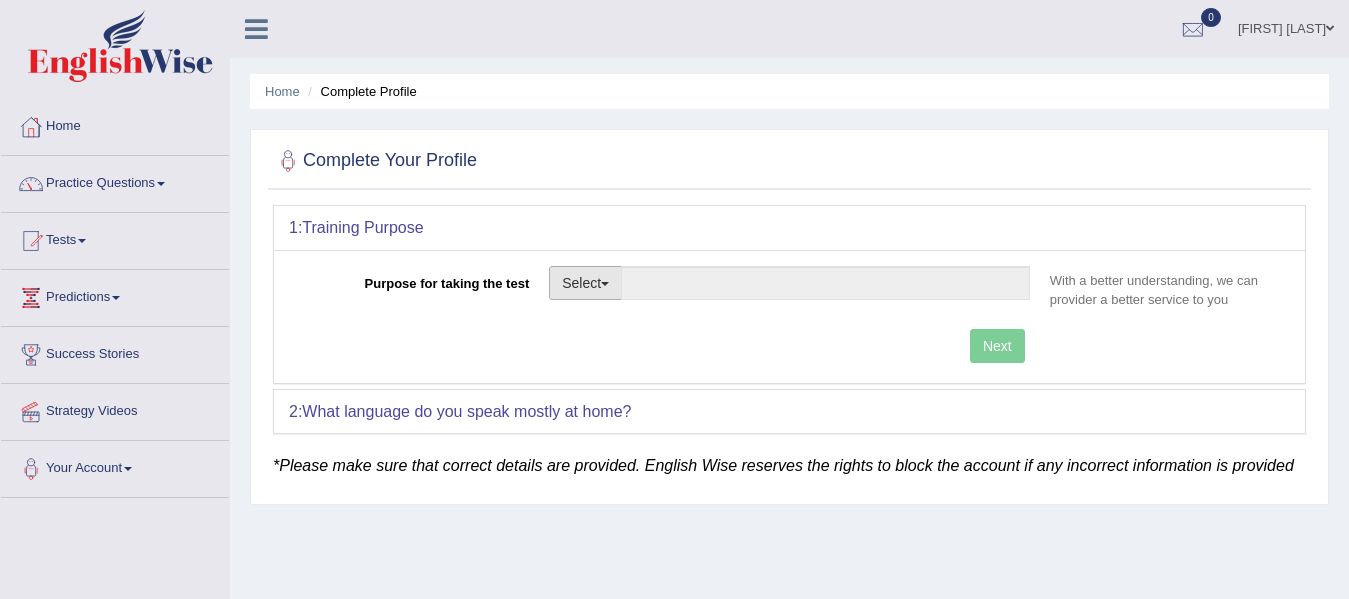 click on "Select" at bounding box center [585, 283] 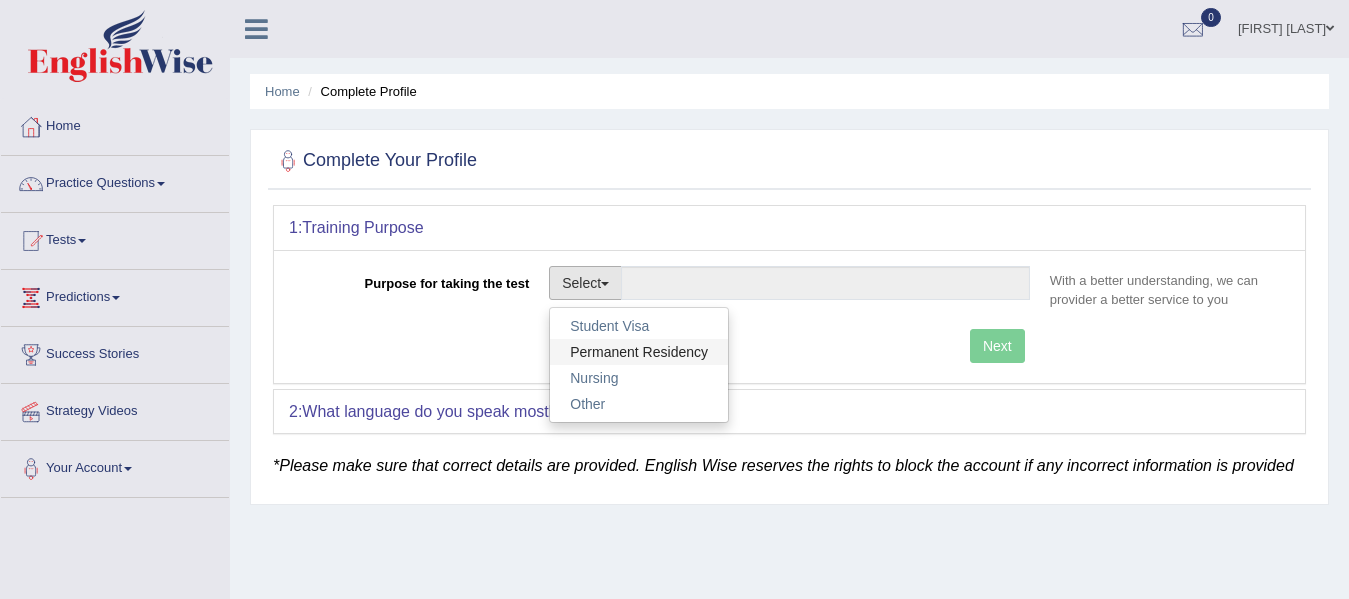 click on "Permanent Residency" at bounding box center [639, 352] 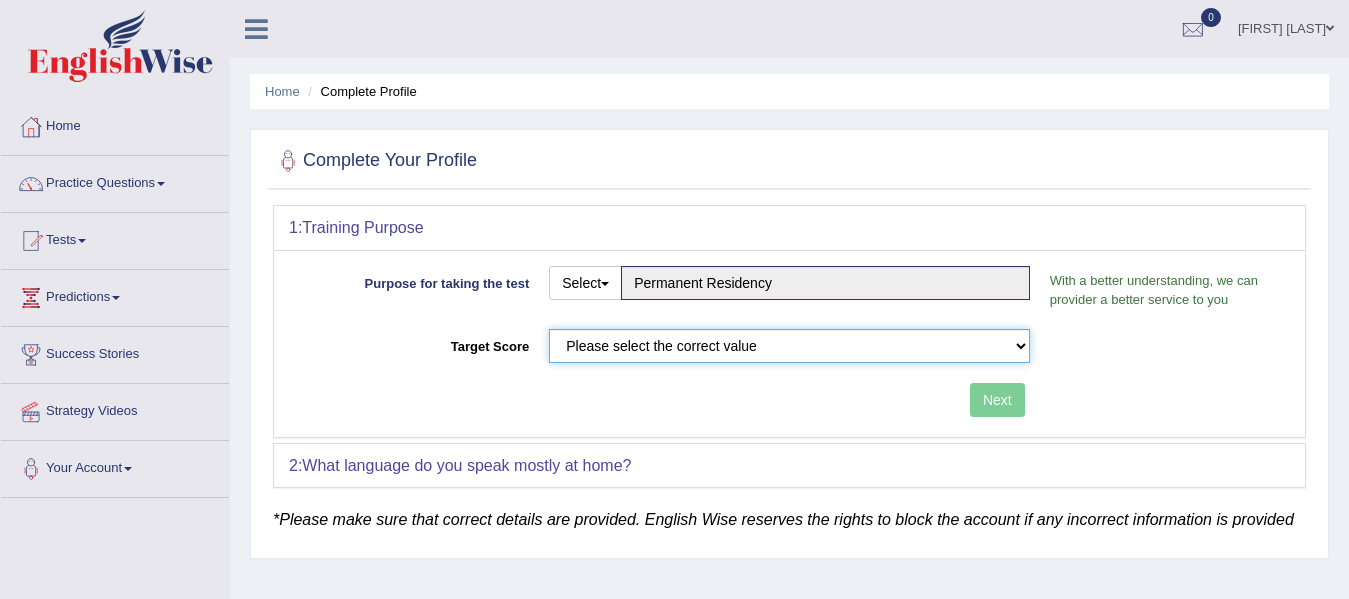 click on "Please select the correct value
50 (6 bands)
58 (6.5 bands)
65 (7 bands)
79 (8 bands)" at bounding box center [789, 346] 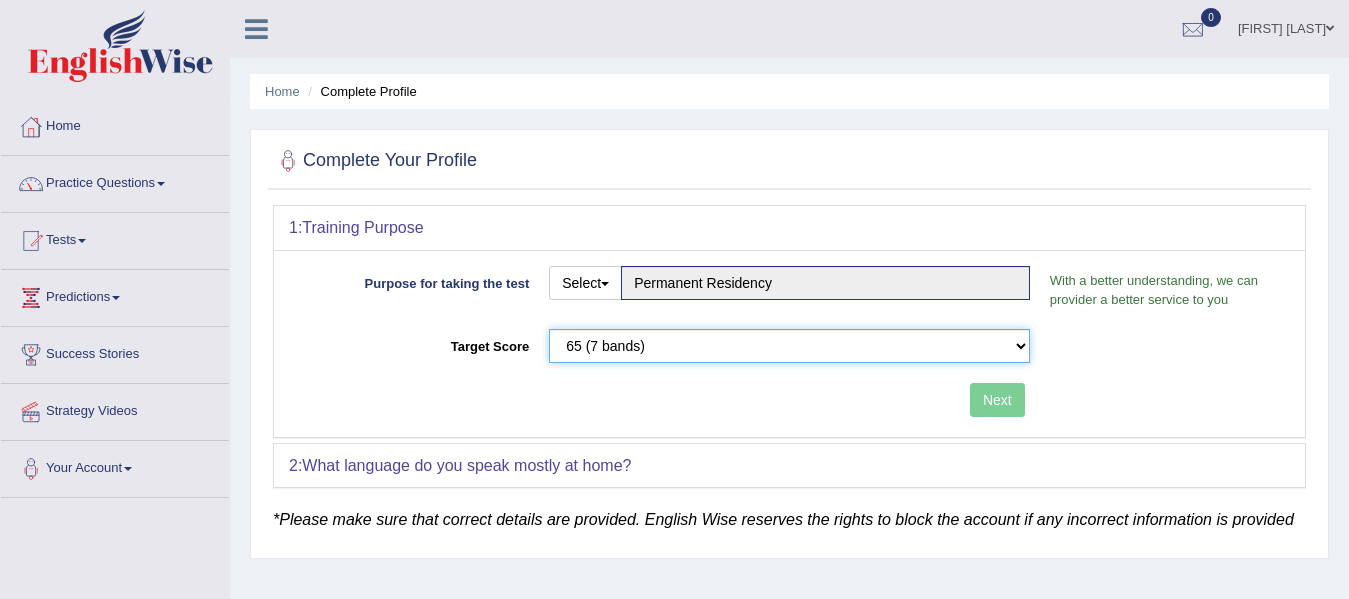 click on "Please select the correct value
50 (6 bands)
58 (6.5 bands)
65 (7 bands)
79 (8 bands)" at bounding box center [789, 346] 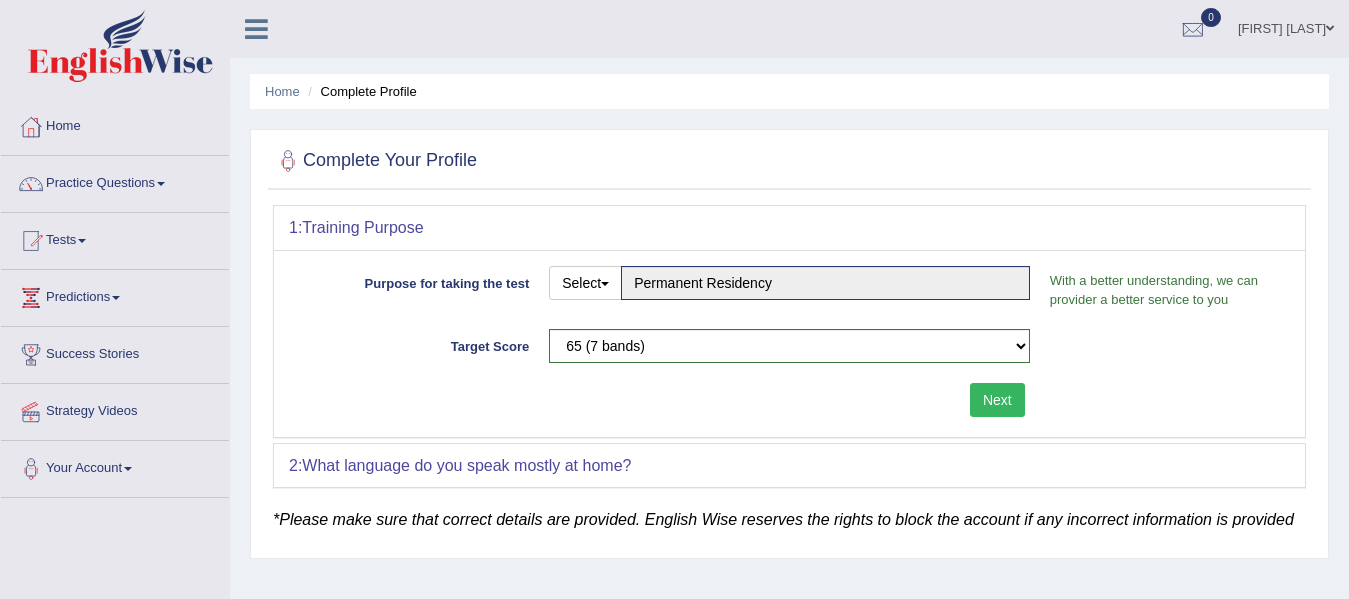 click on "Next" at bounding box center (997, 400) 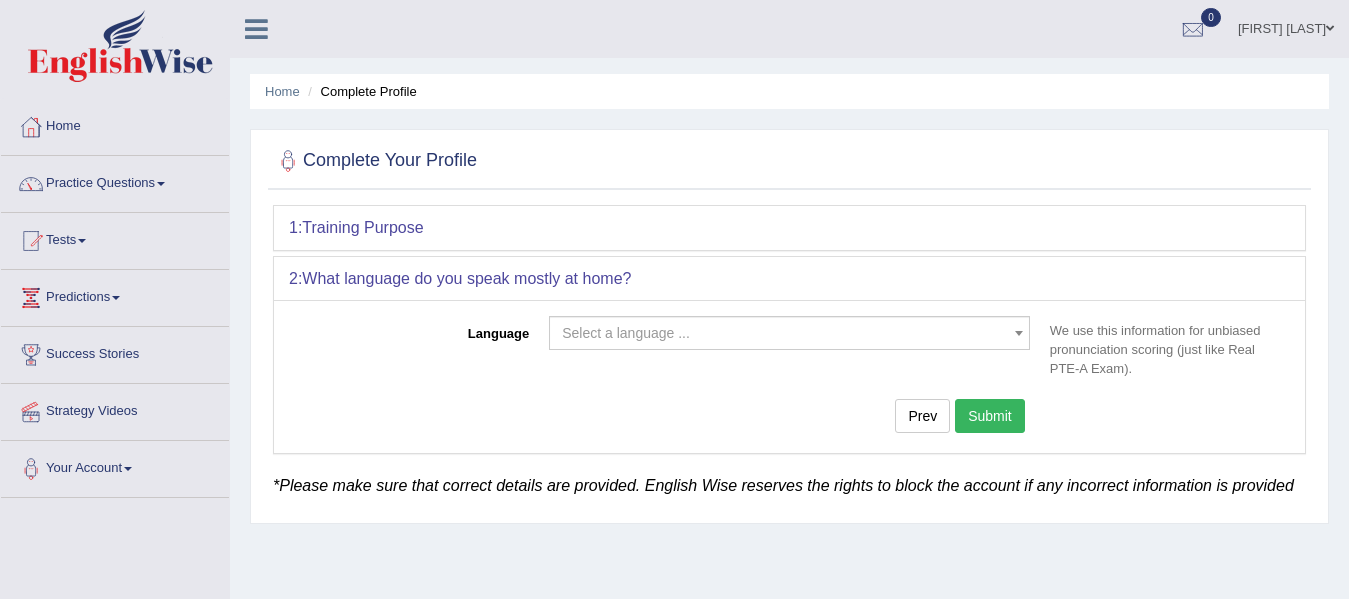 click on "Select a language ..." at bounding box center [783, 333] 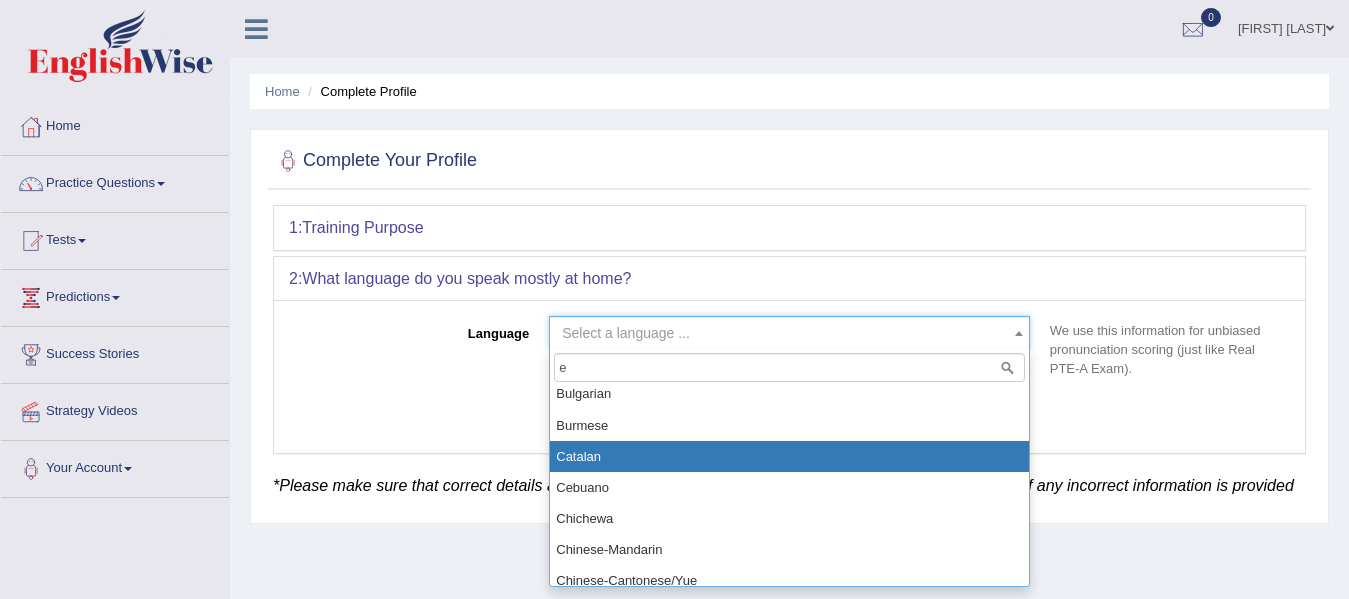 scroll, scrollTop: 0, scrollLeft: 0, axis: both 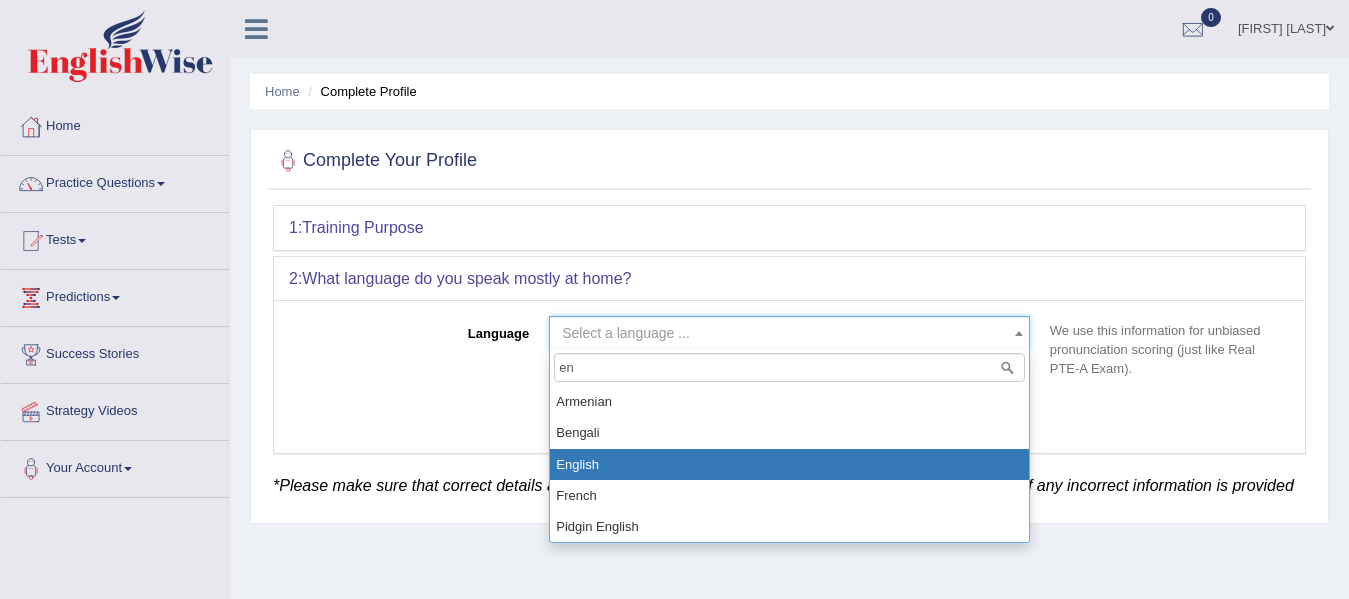 type on "en" 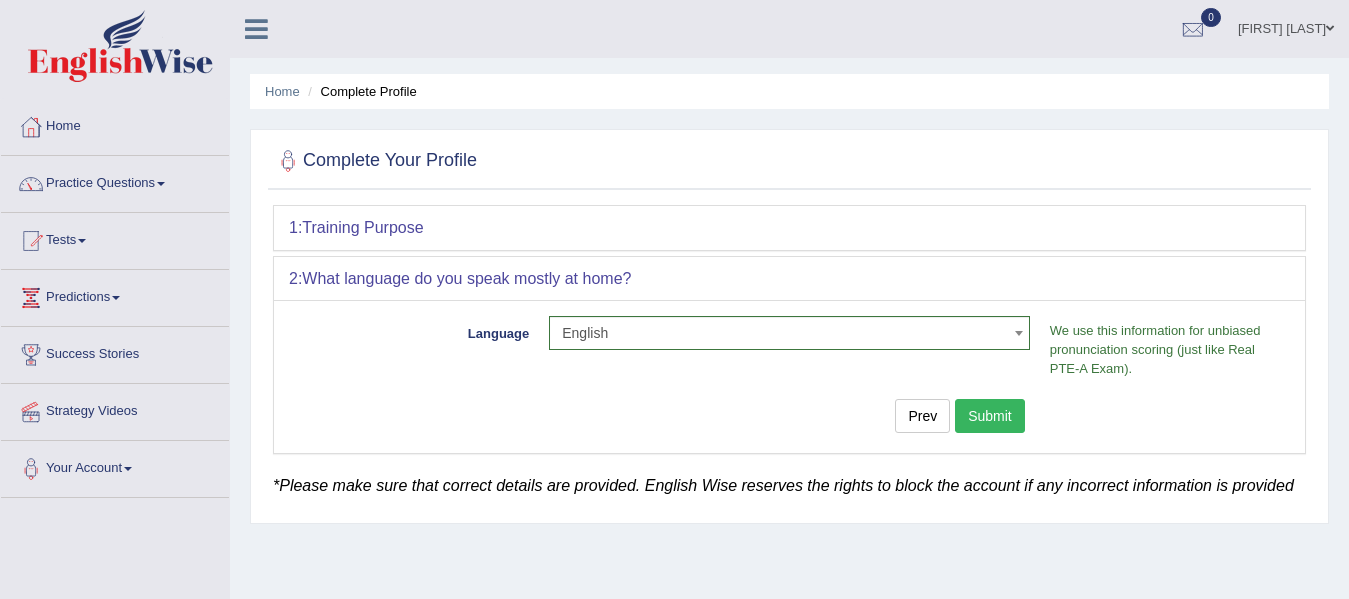 click on "Submit" at bounding box center (990, 416) 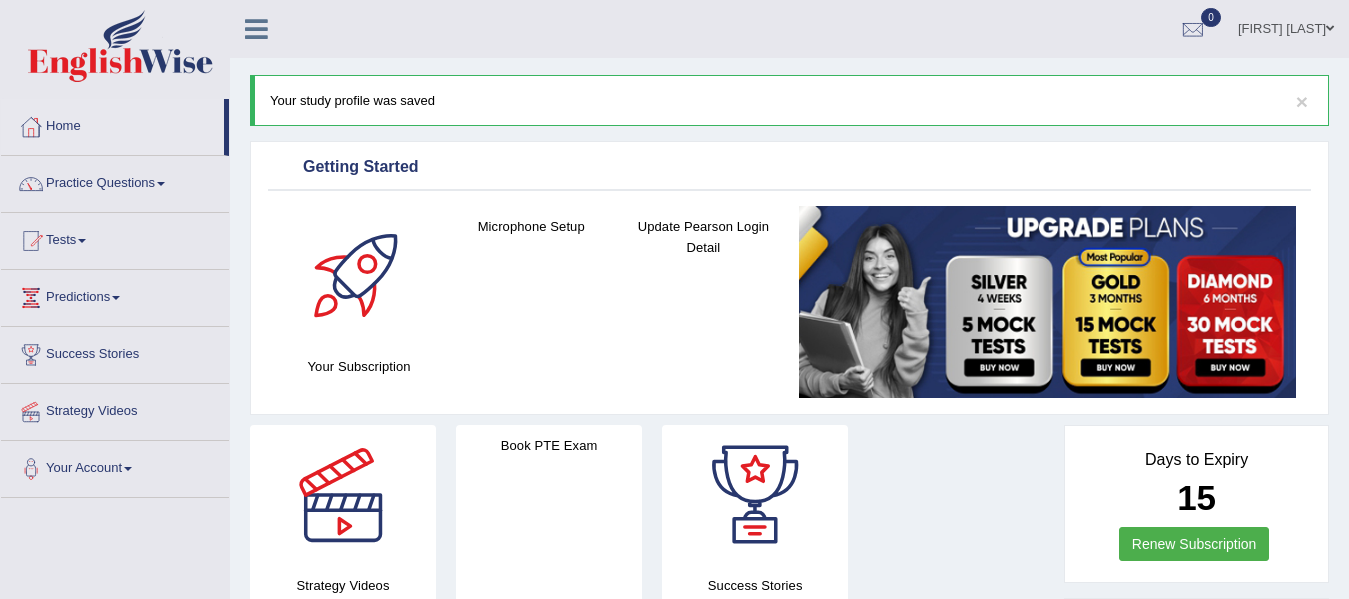 scroll, scrollTop: 0, scrollLeft: 0, axis: both 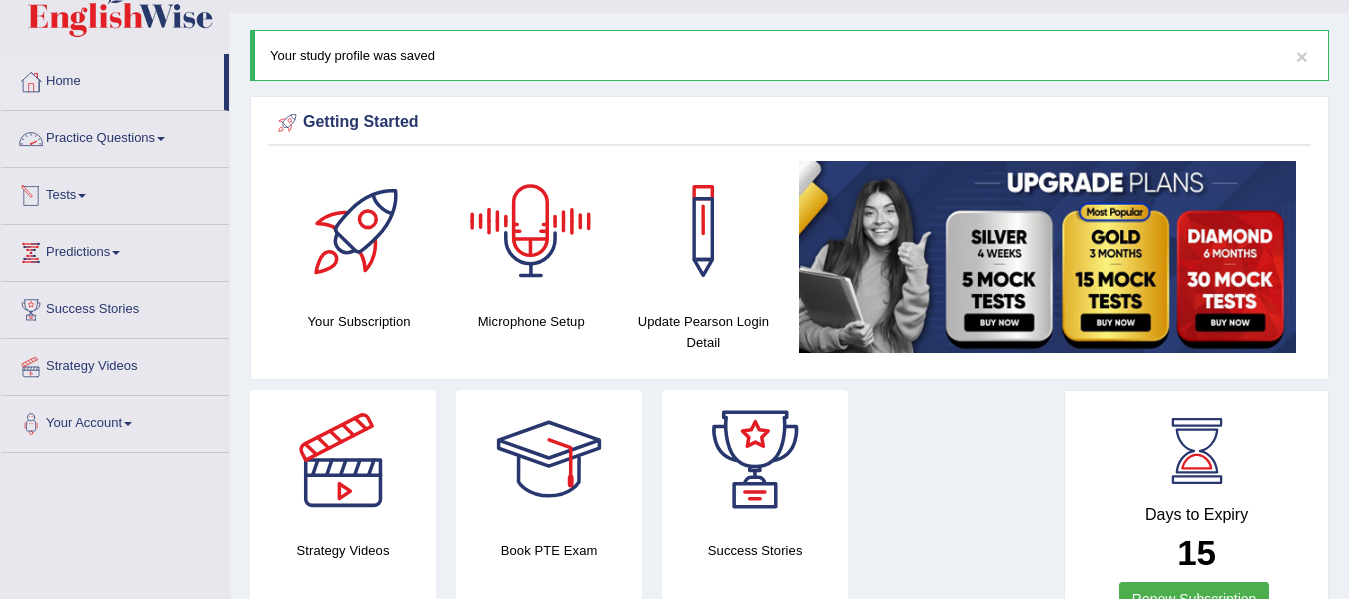 click on "Tests" at bounding box center (115, 193) 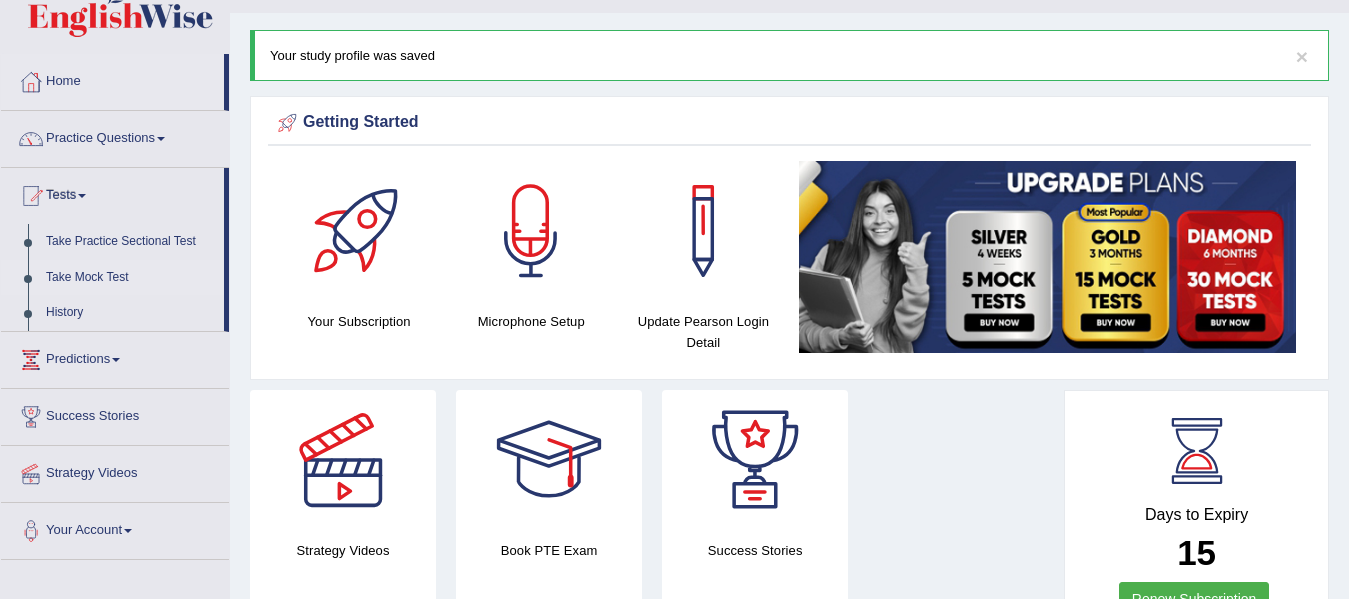 click on "Take Mock Test" at bounding box center [130, 278] 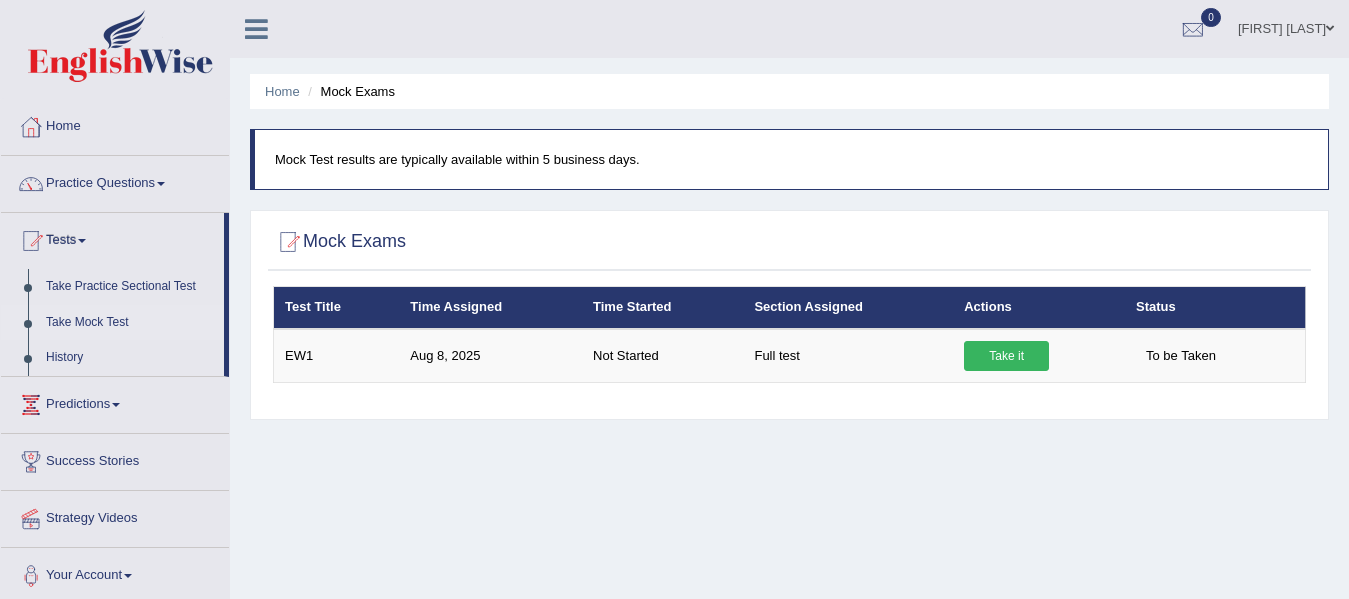 scroll, scrollTop: 0, scrollLeft: 0, axis: both 